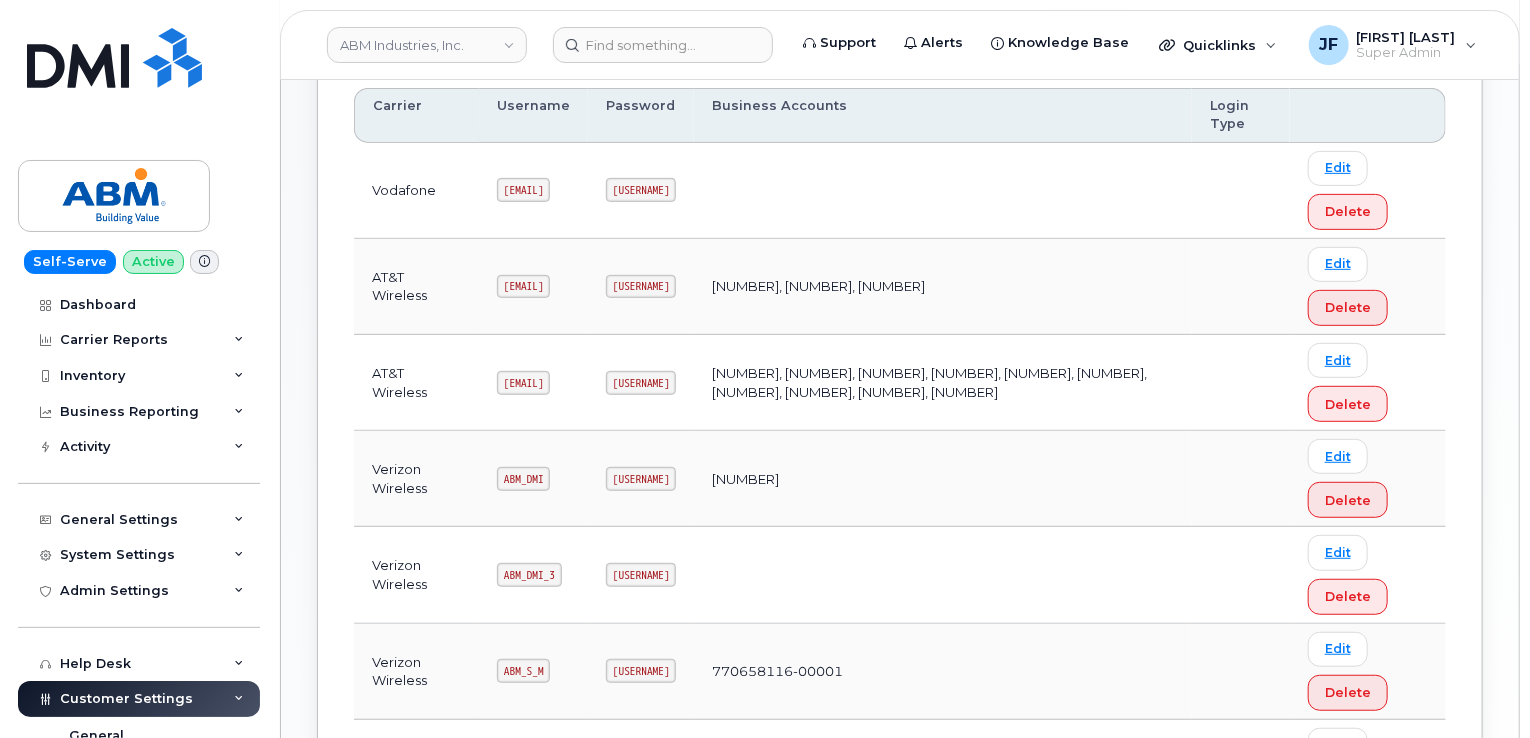 scroll, scrollTop: 400, scrollLeft: 0, axis: vertical 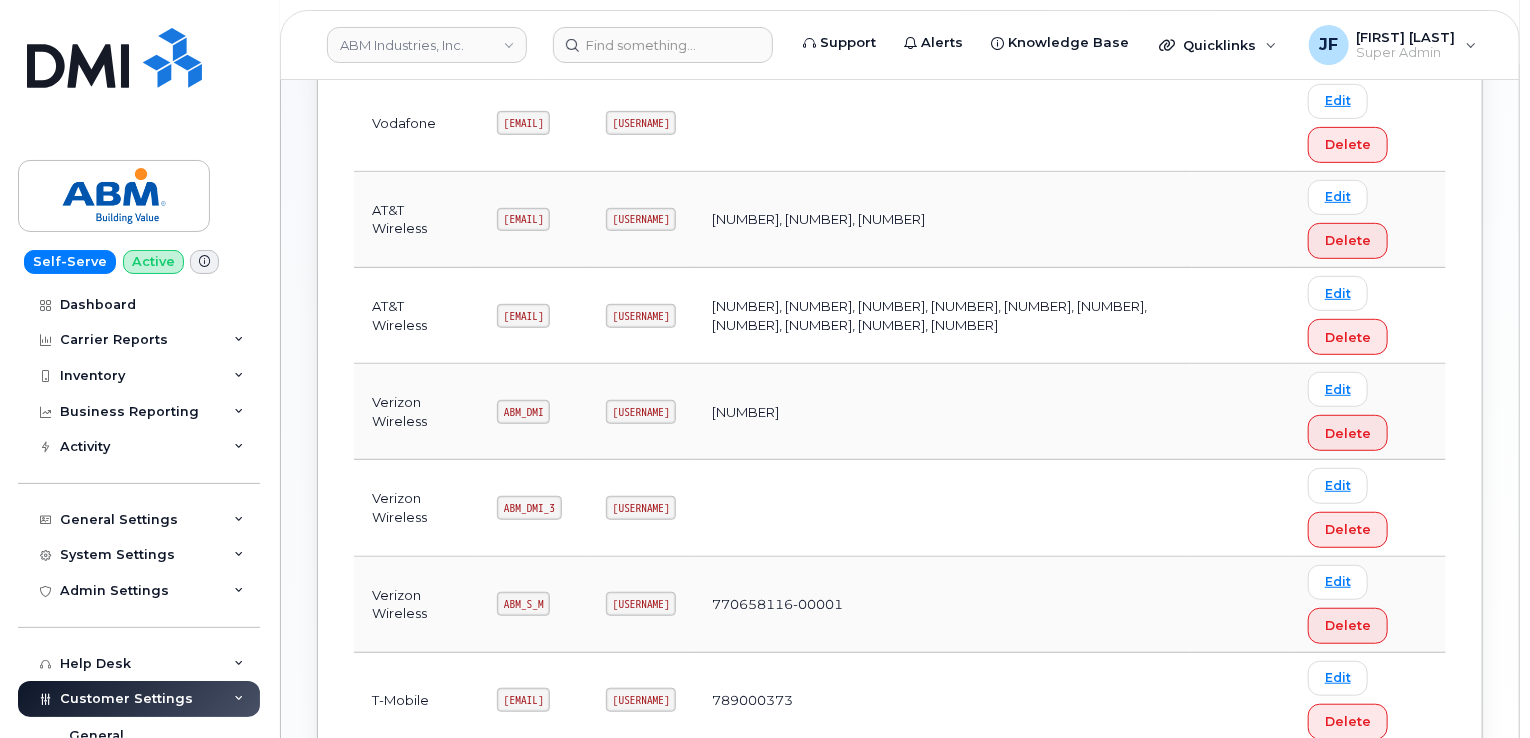drag, startPoint x: 657, startPoint y: 308, endPoint x: 764, endPoint y: 307, distance: 107.00467 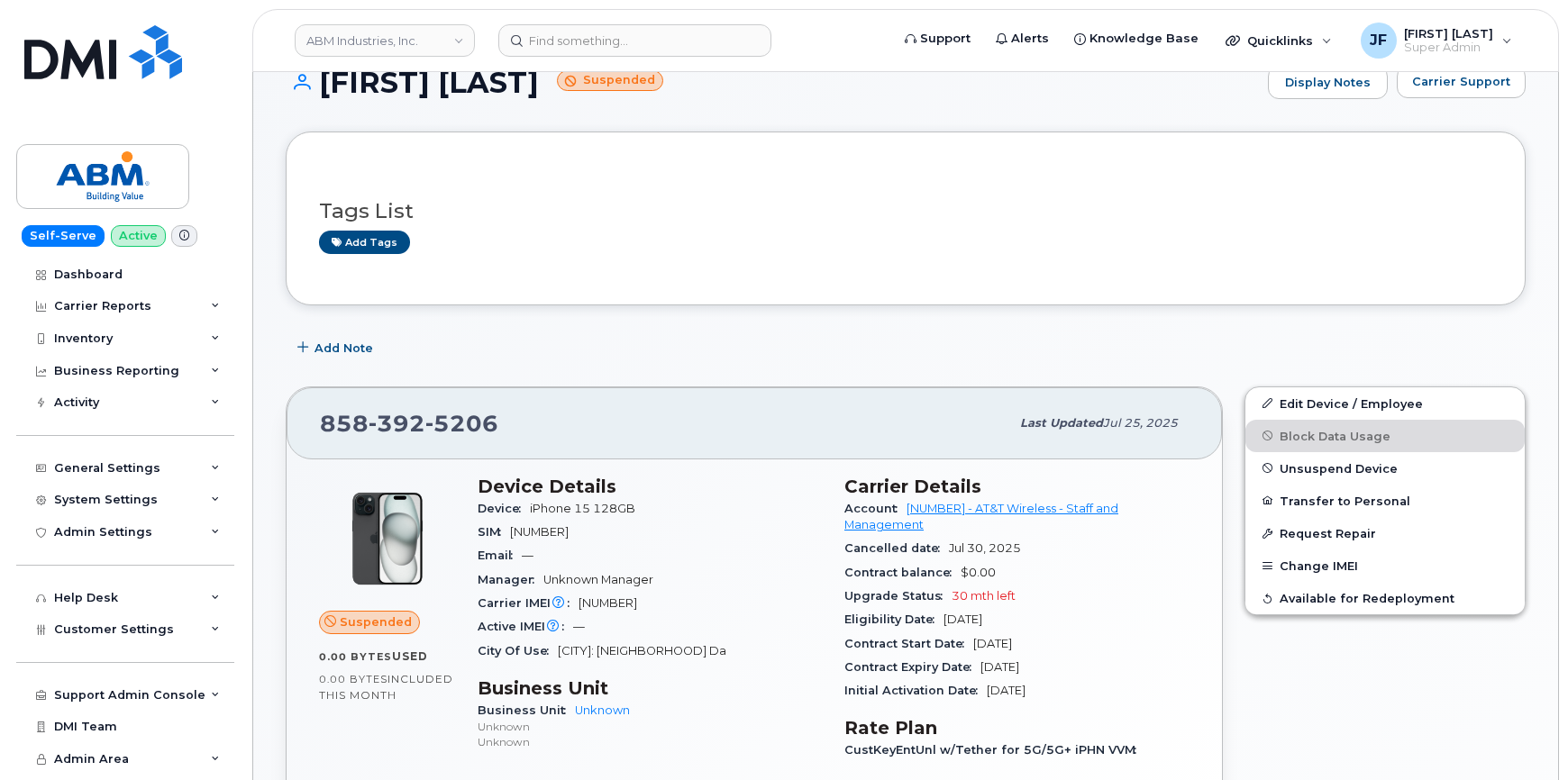 scroll, scrollTop: 163, scrollLeft: 0, axis: vertical 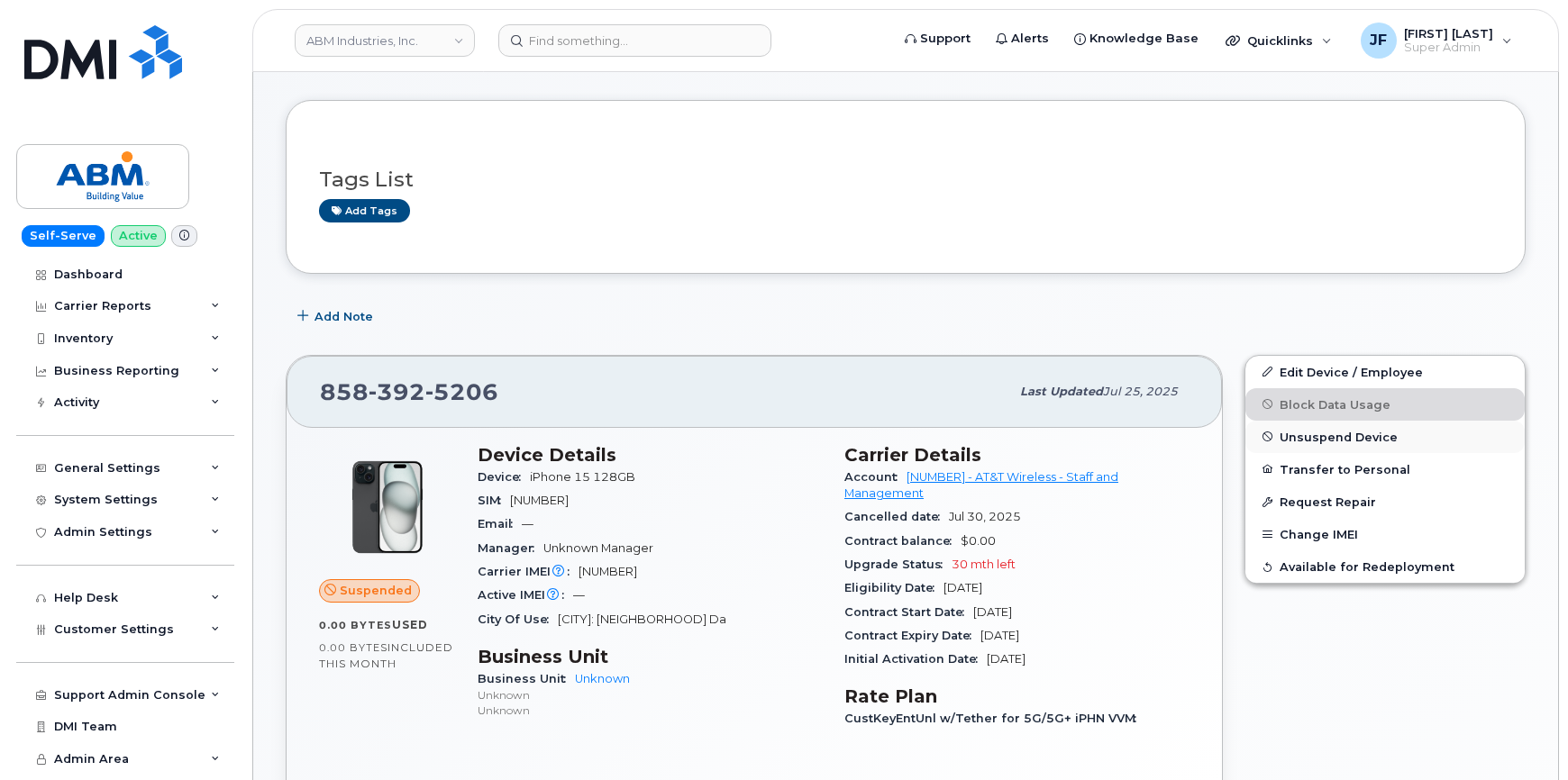 click on "Unsuspend Device" at bounding box center [1338, 436] 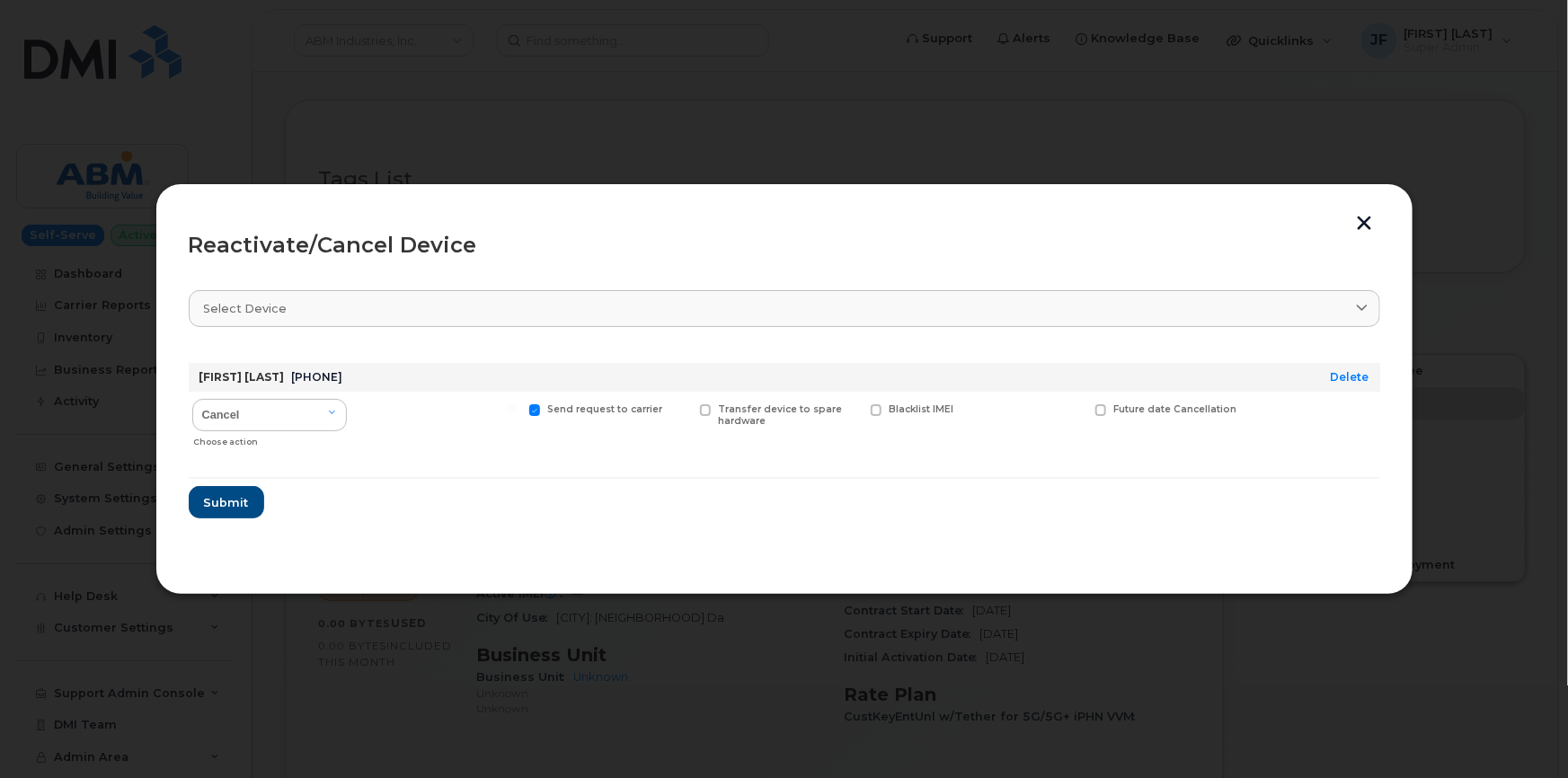 click on "Send request to carrier" at bounding box center [608, 423] 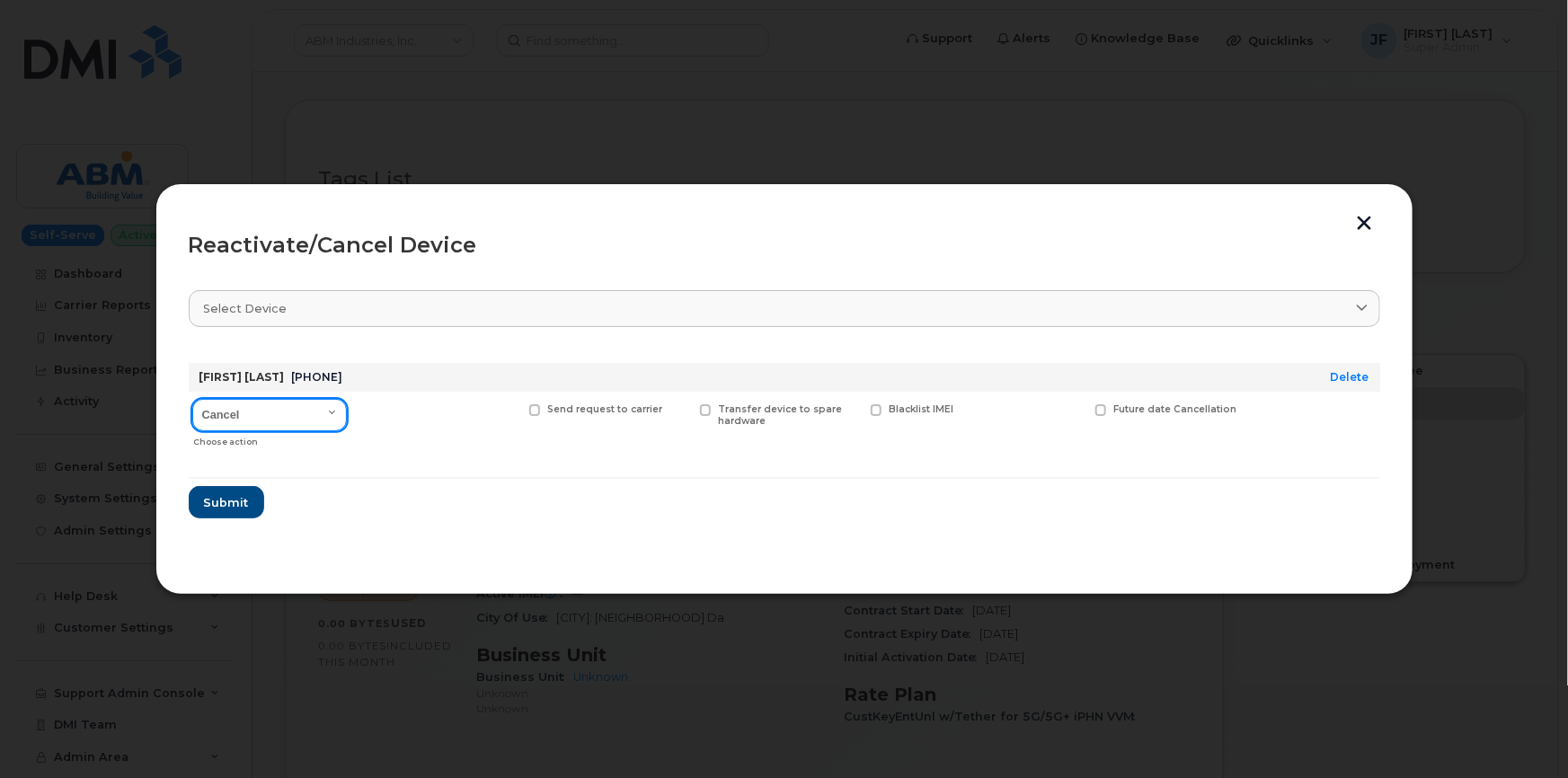 click on "Cancel Reactivate" at bounding box center (270, 415) 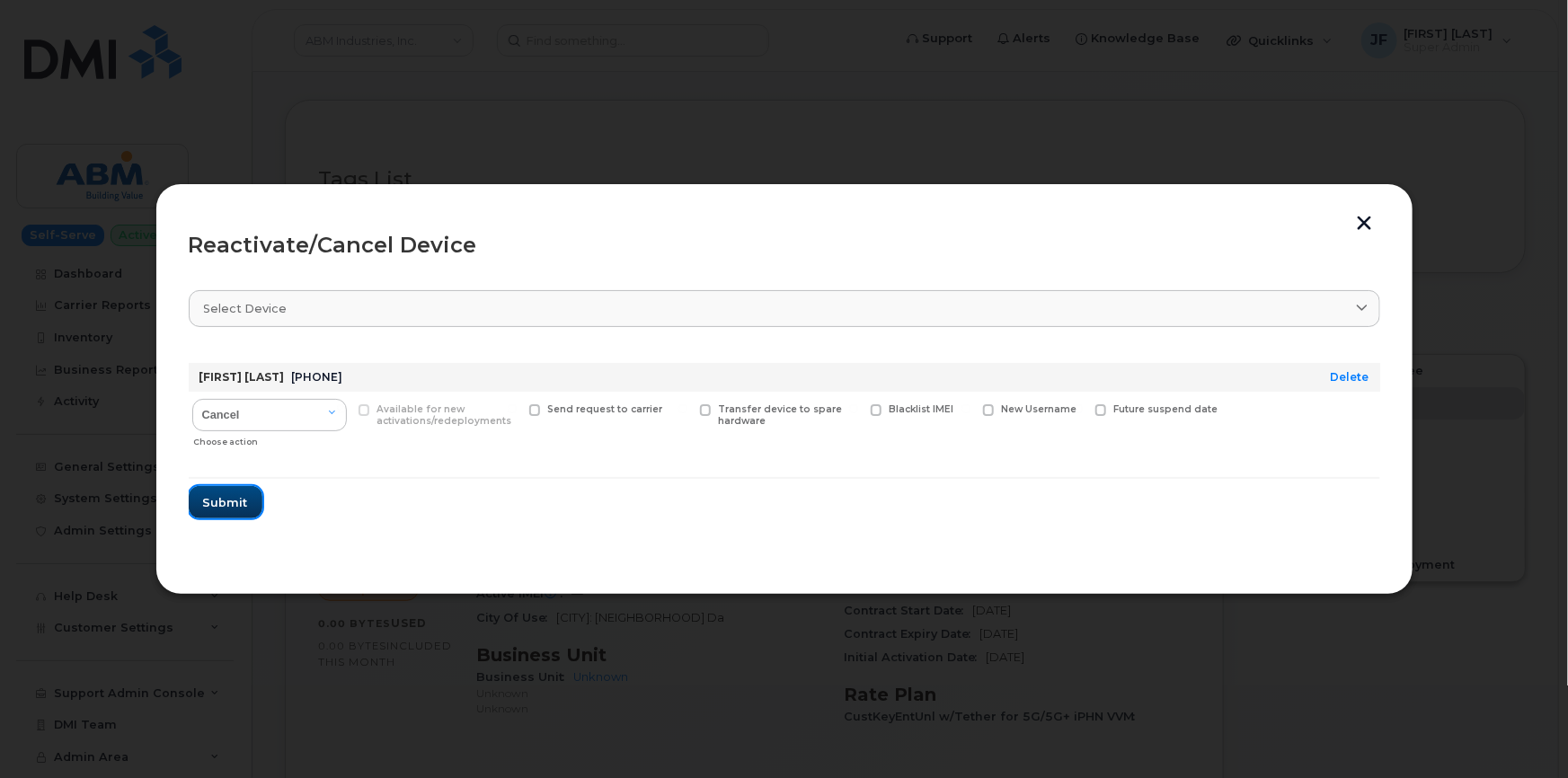 click on "Submit" at bounding box center (226, 502) 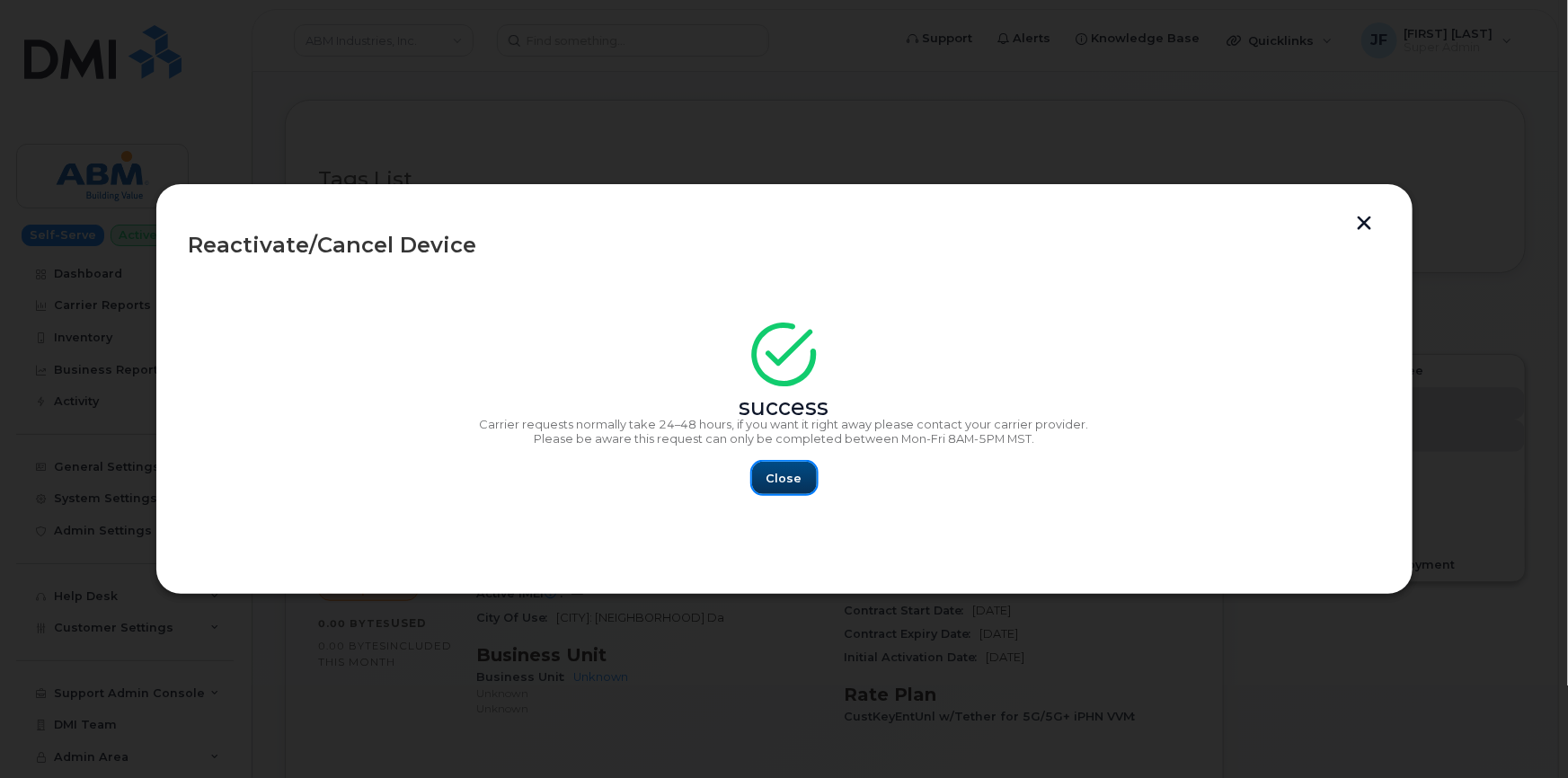 click on "Close" at bounding box center [784, 478] 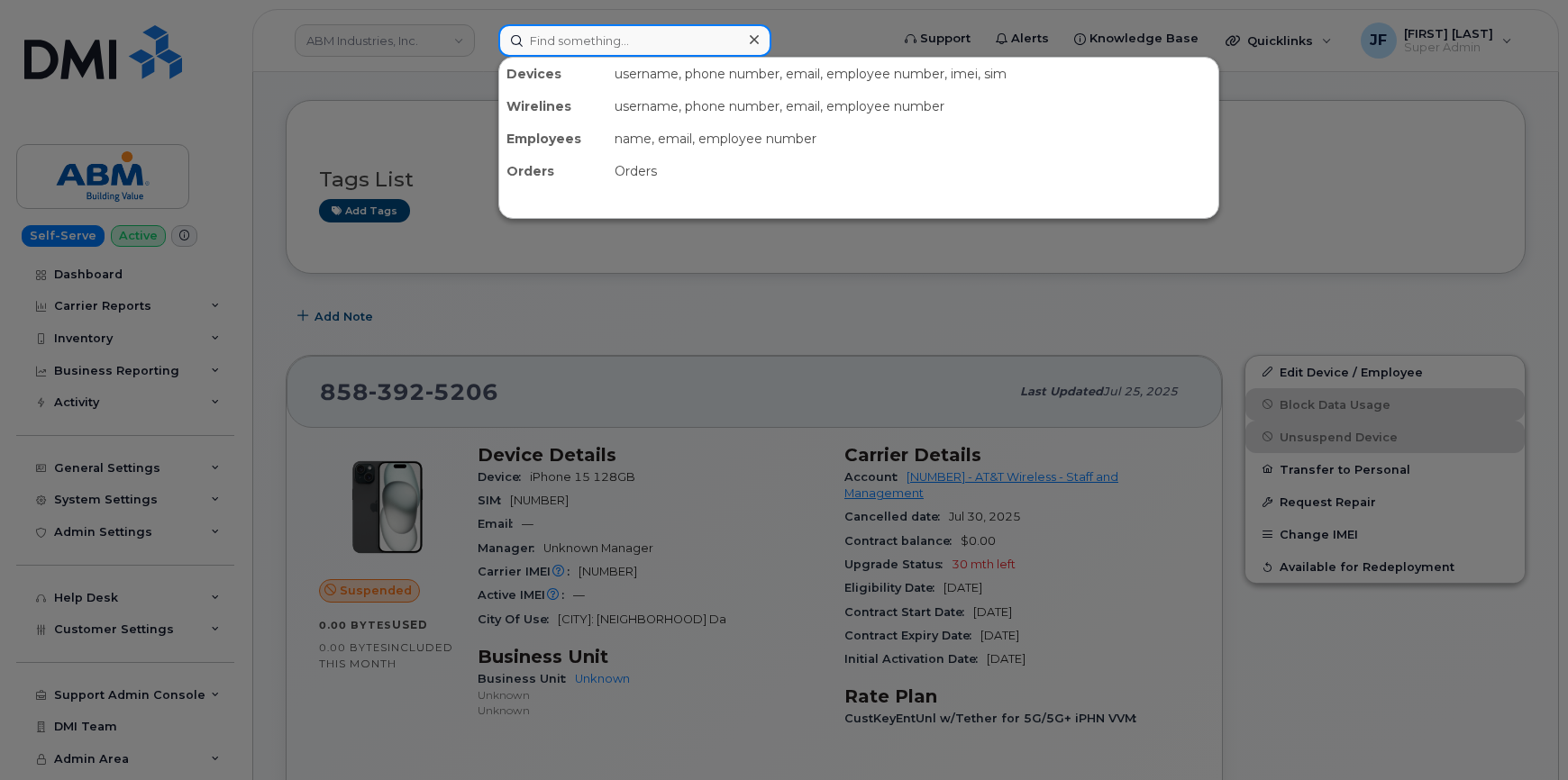 click at bounding box center [634, 41] 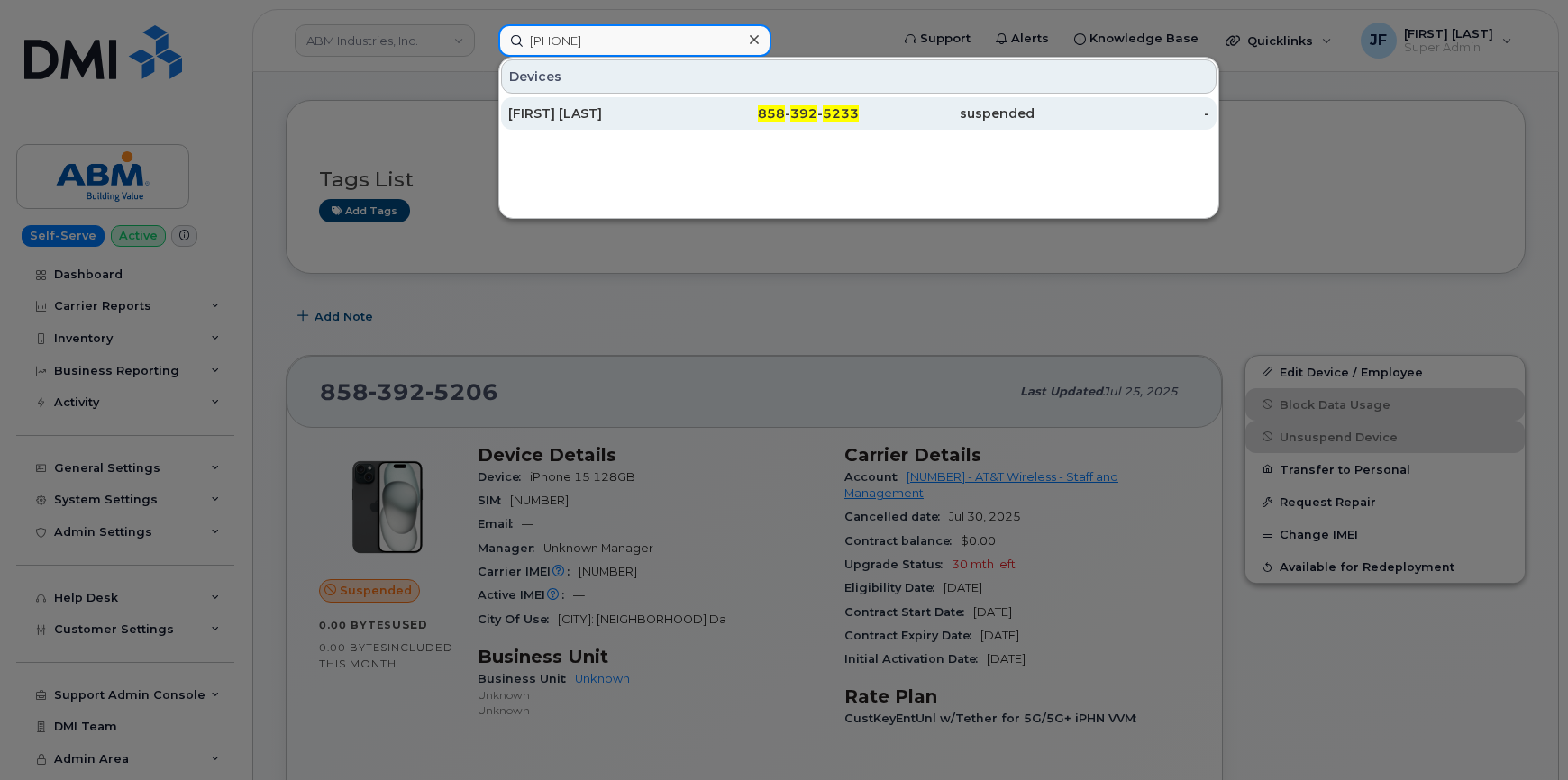 type on "8583925233" 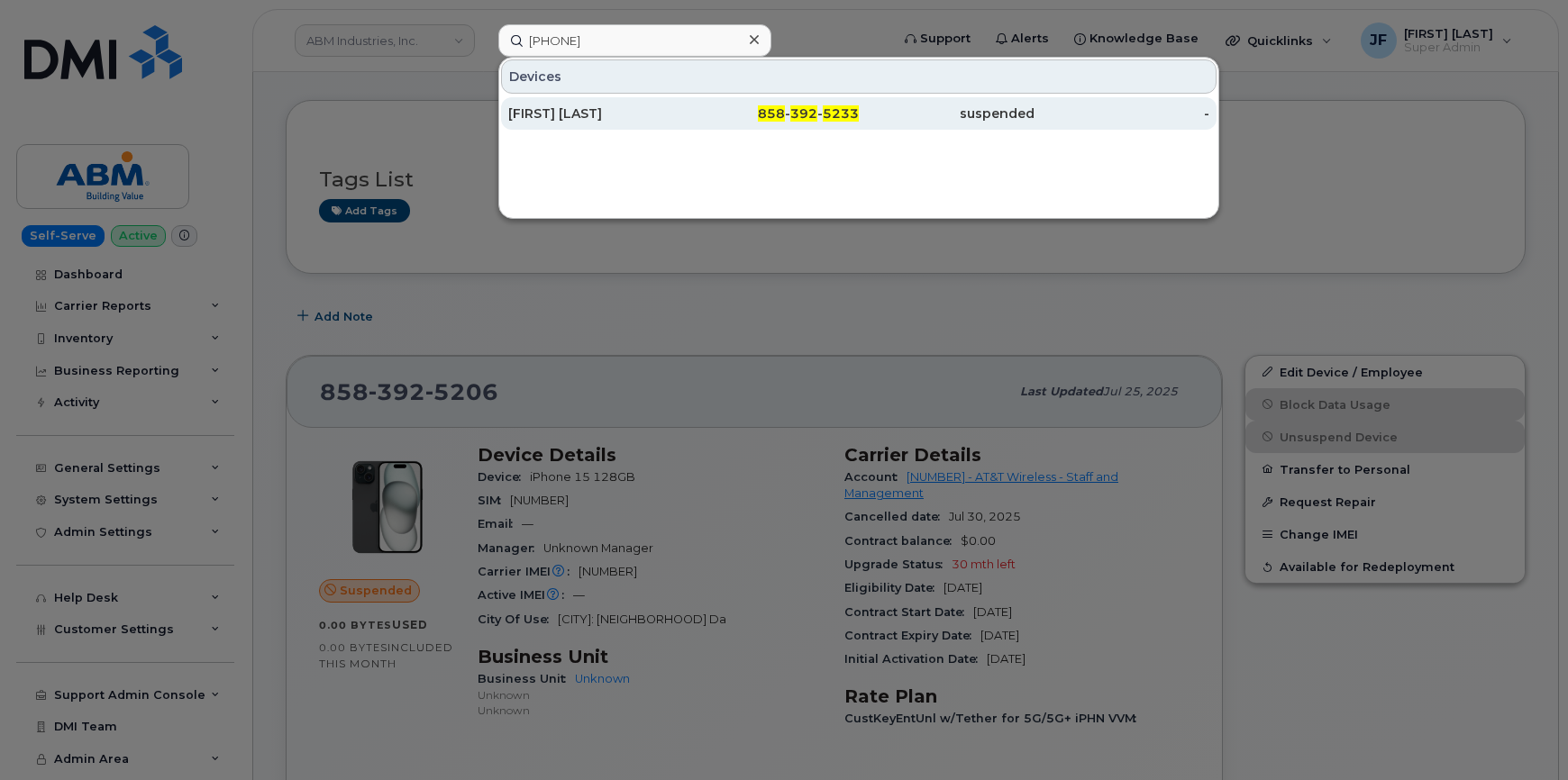 click on "[FIRST] [LAST]" at bounding box center [596, 113] 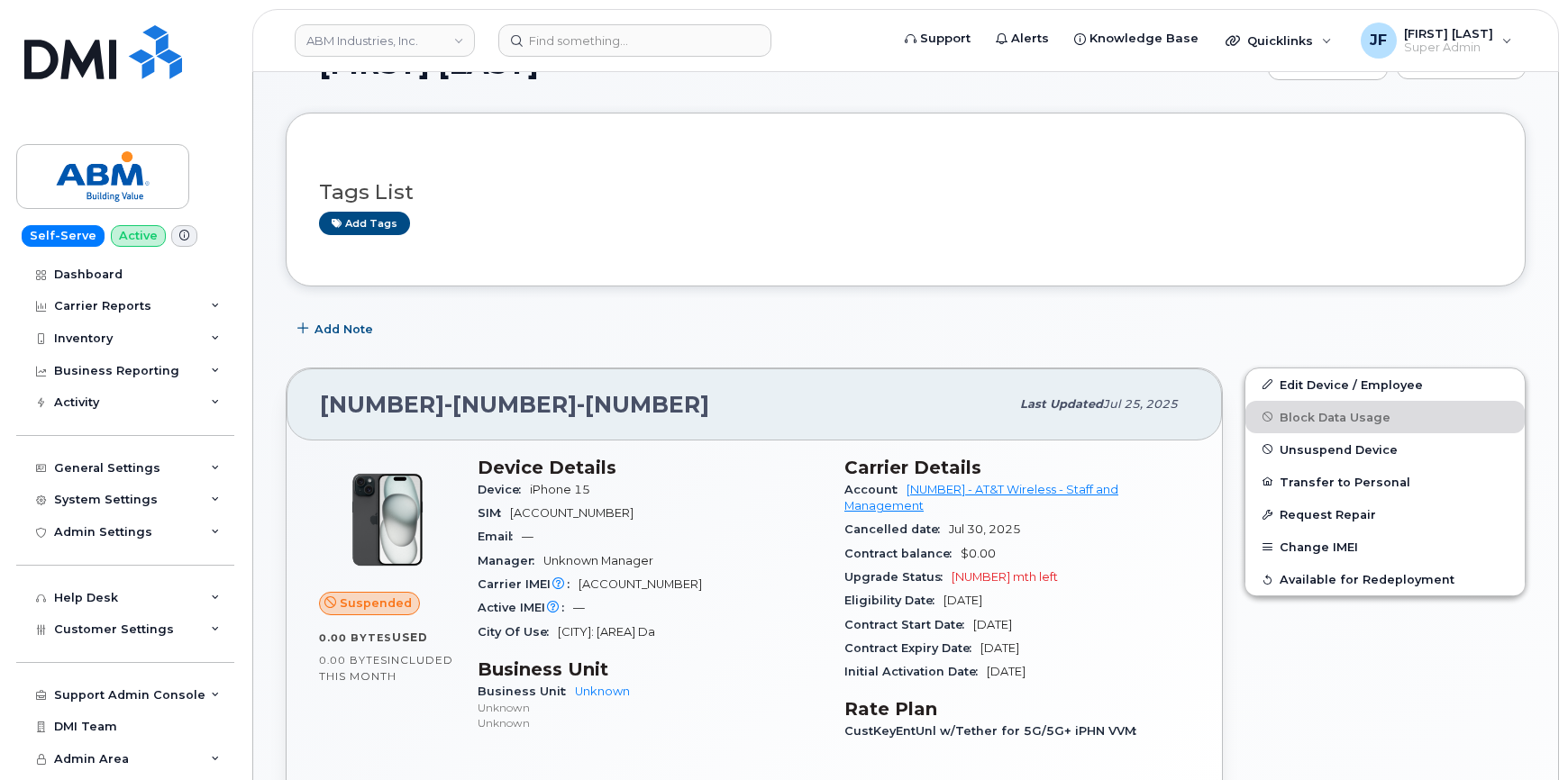 scroll, scrollTop: 163, scrollLeft: 0, axis: vertical 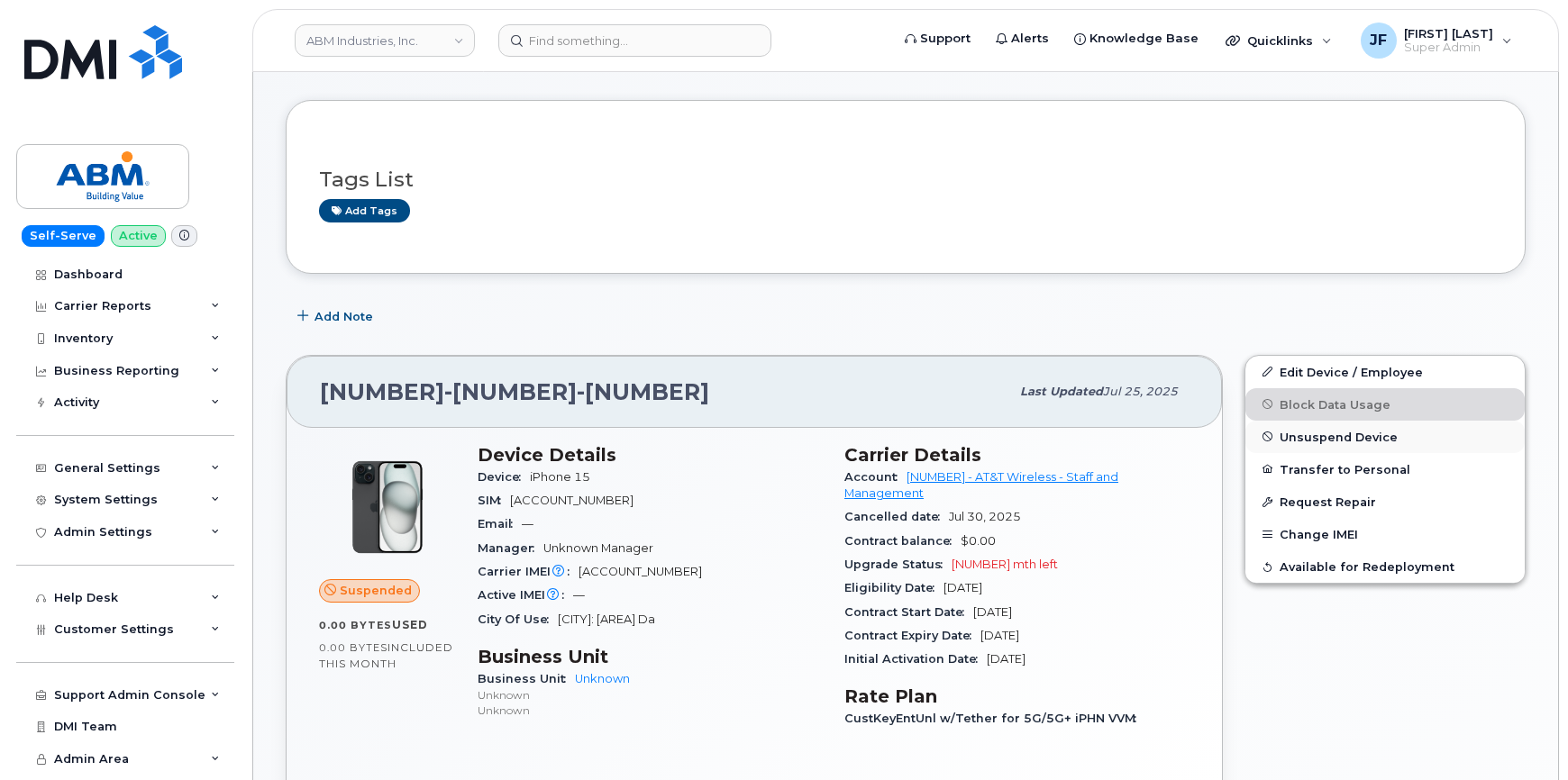click on "Unsuspend Device" at bounding box center (1338, 436) 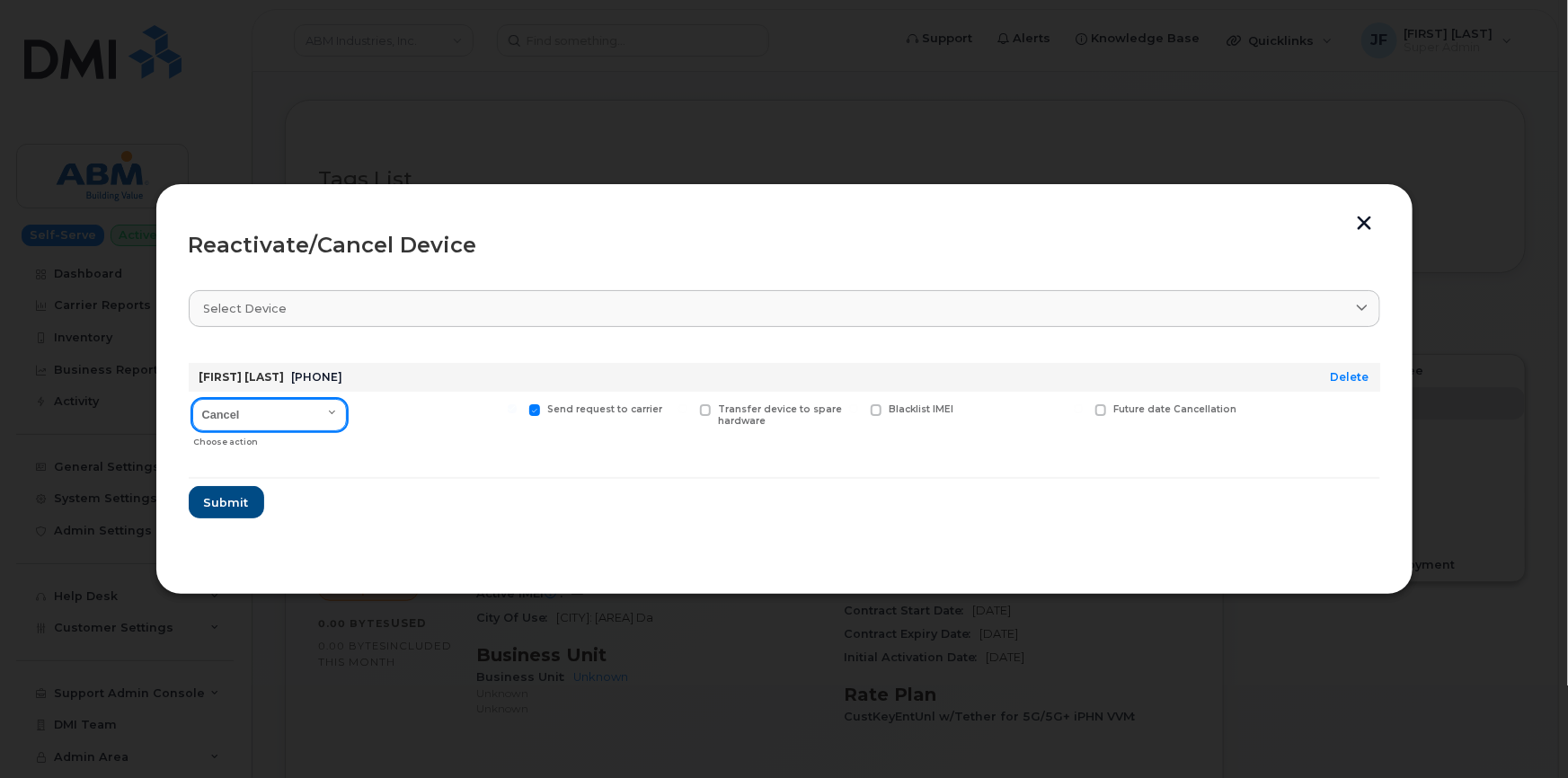 click on "Cancel Reactivate" at bounding box center [270, 415] 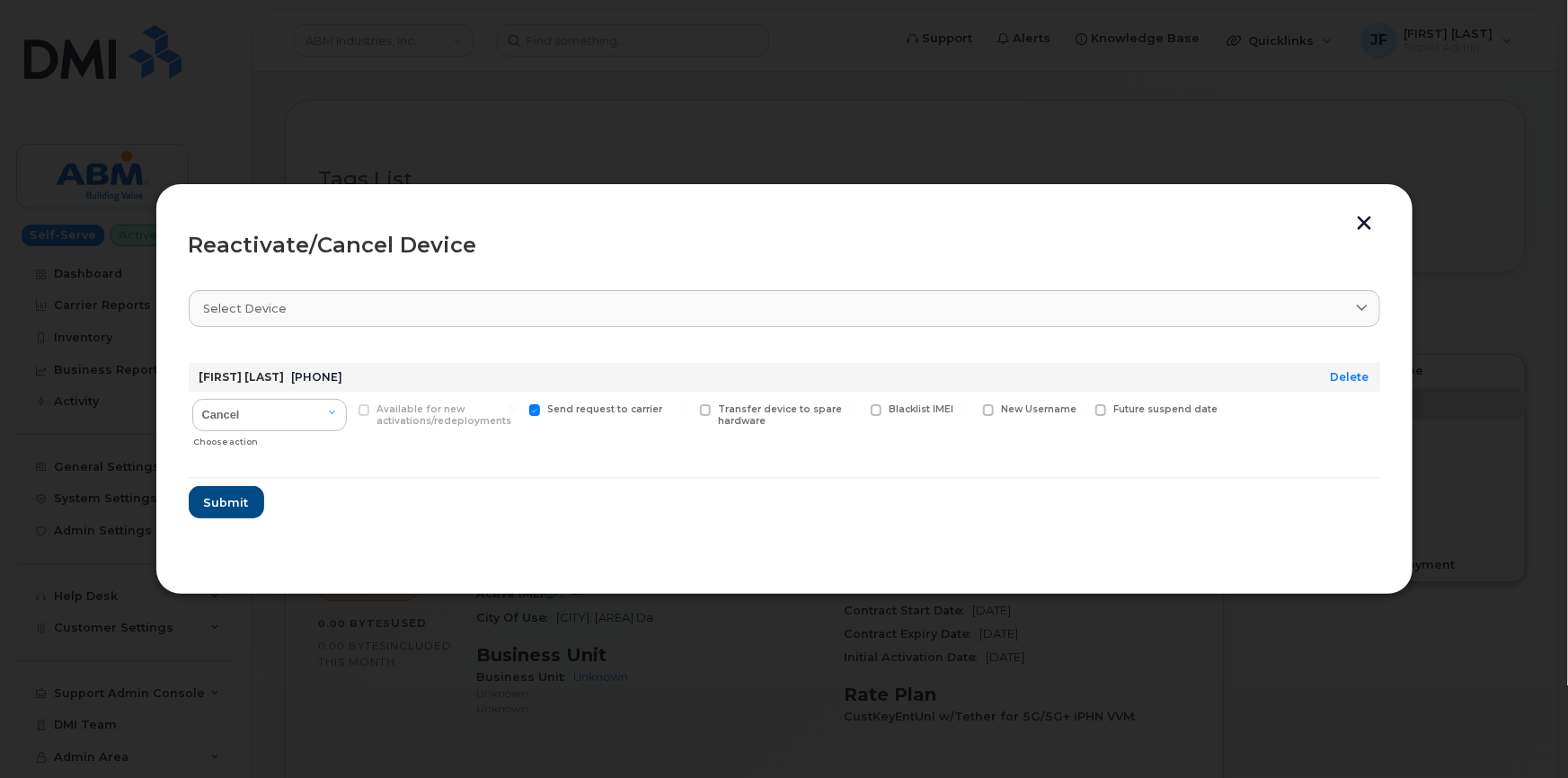 click at bounding box center (535, 410) 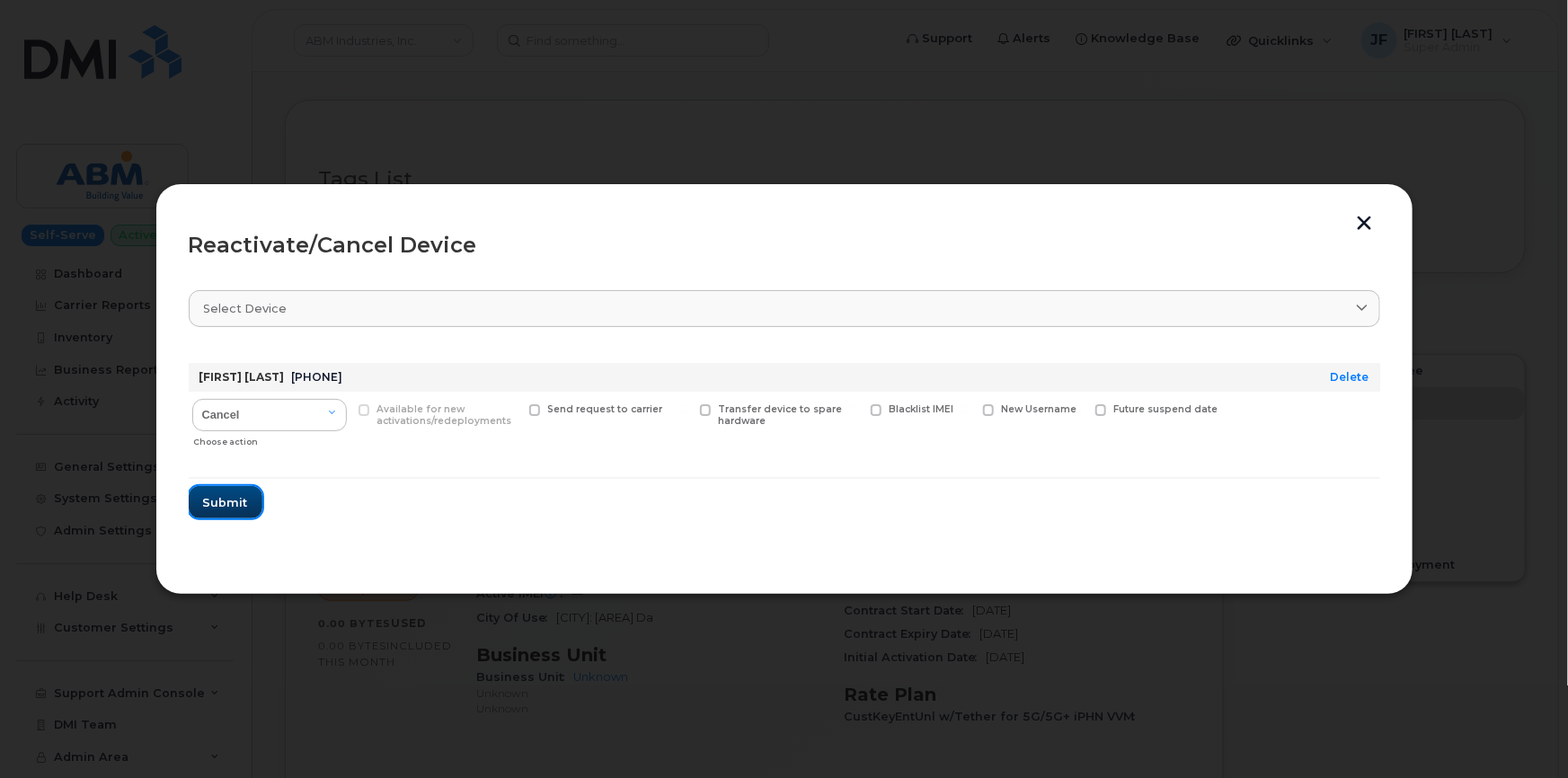 click on "Submit" at bounding box center (226, 502) 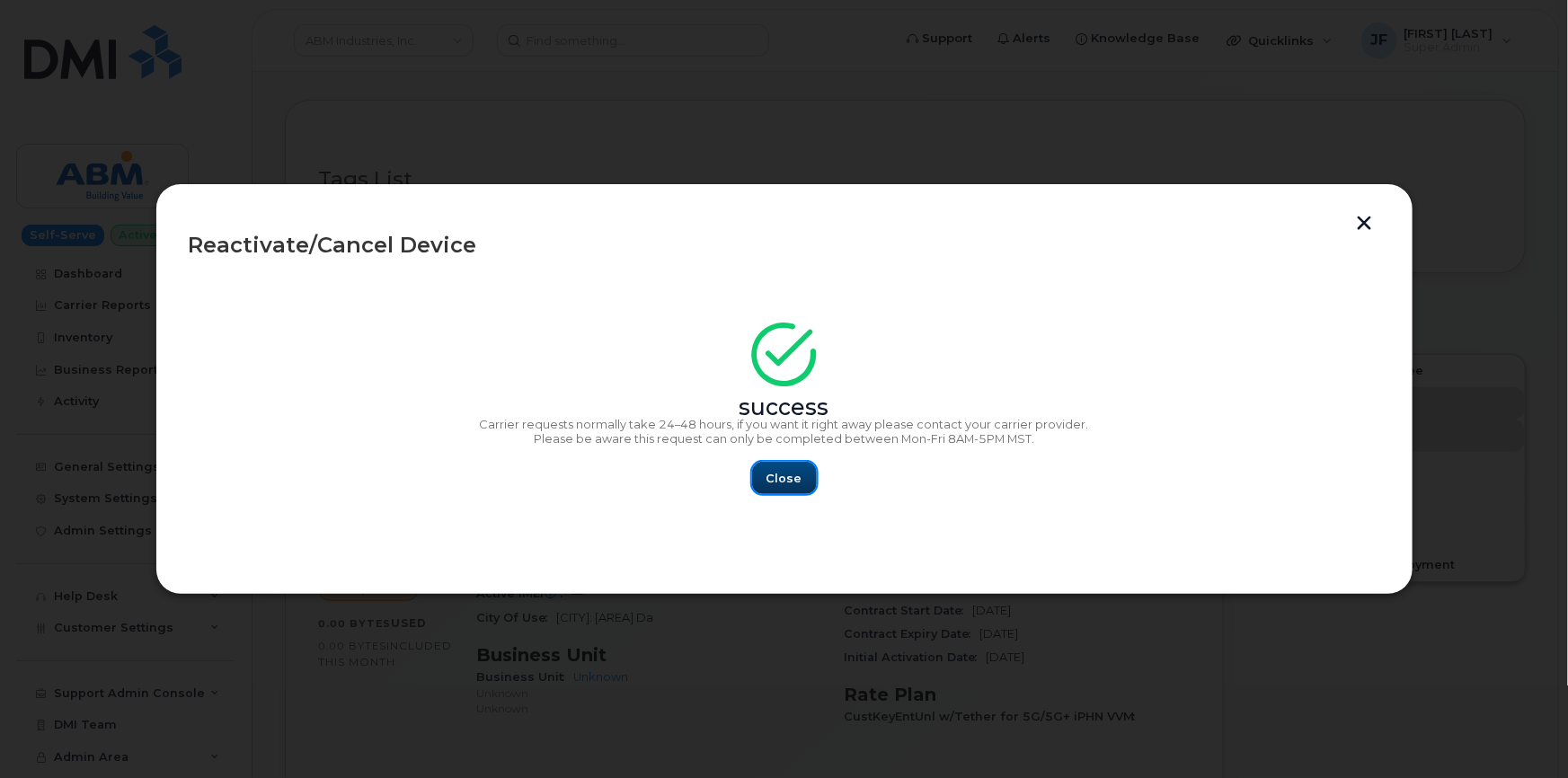click on "Close" at bounding box center [784, 478] 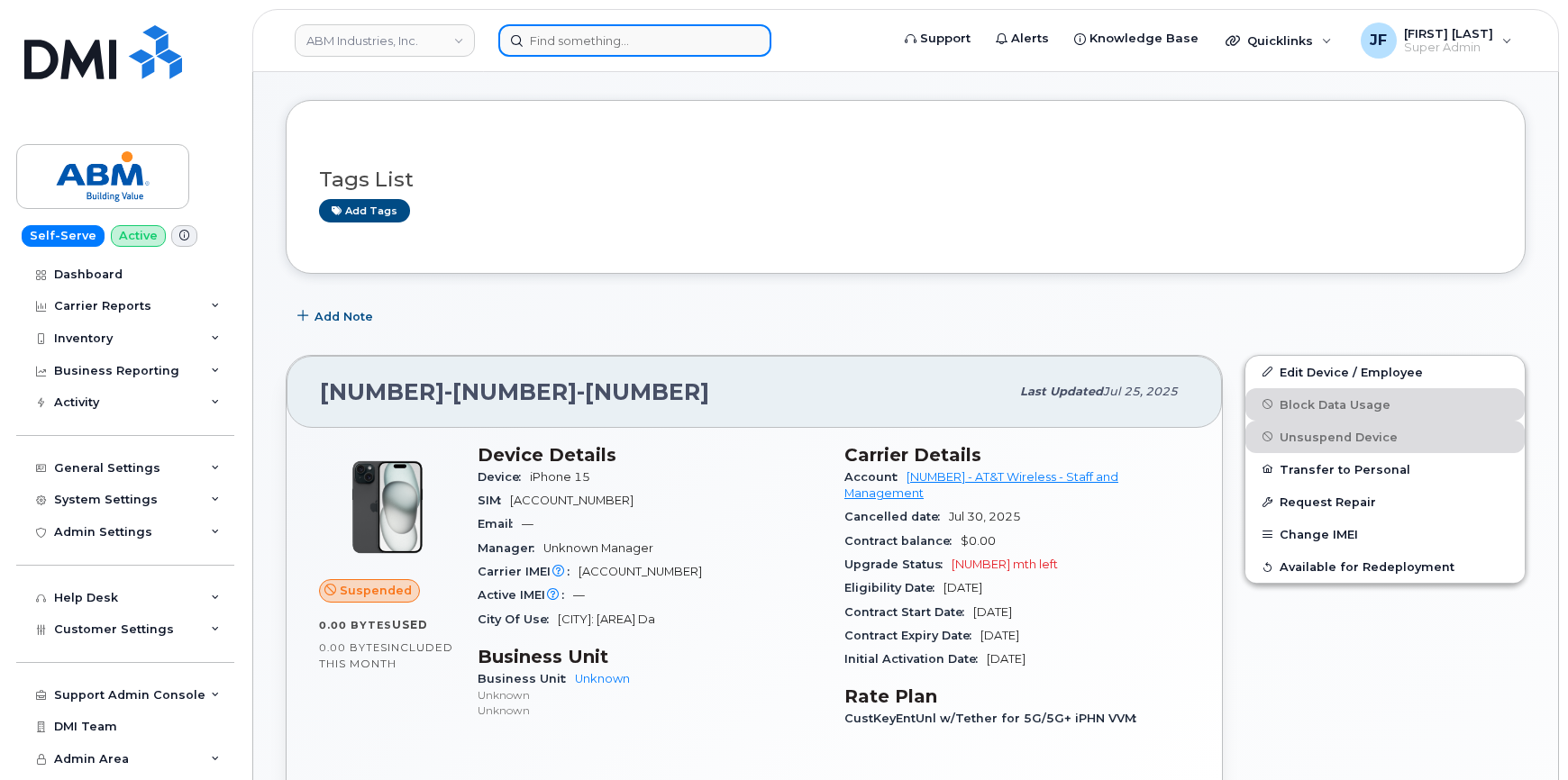 click at bounding box center [634, 41] 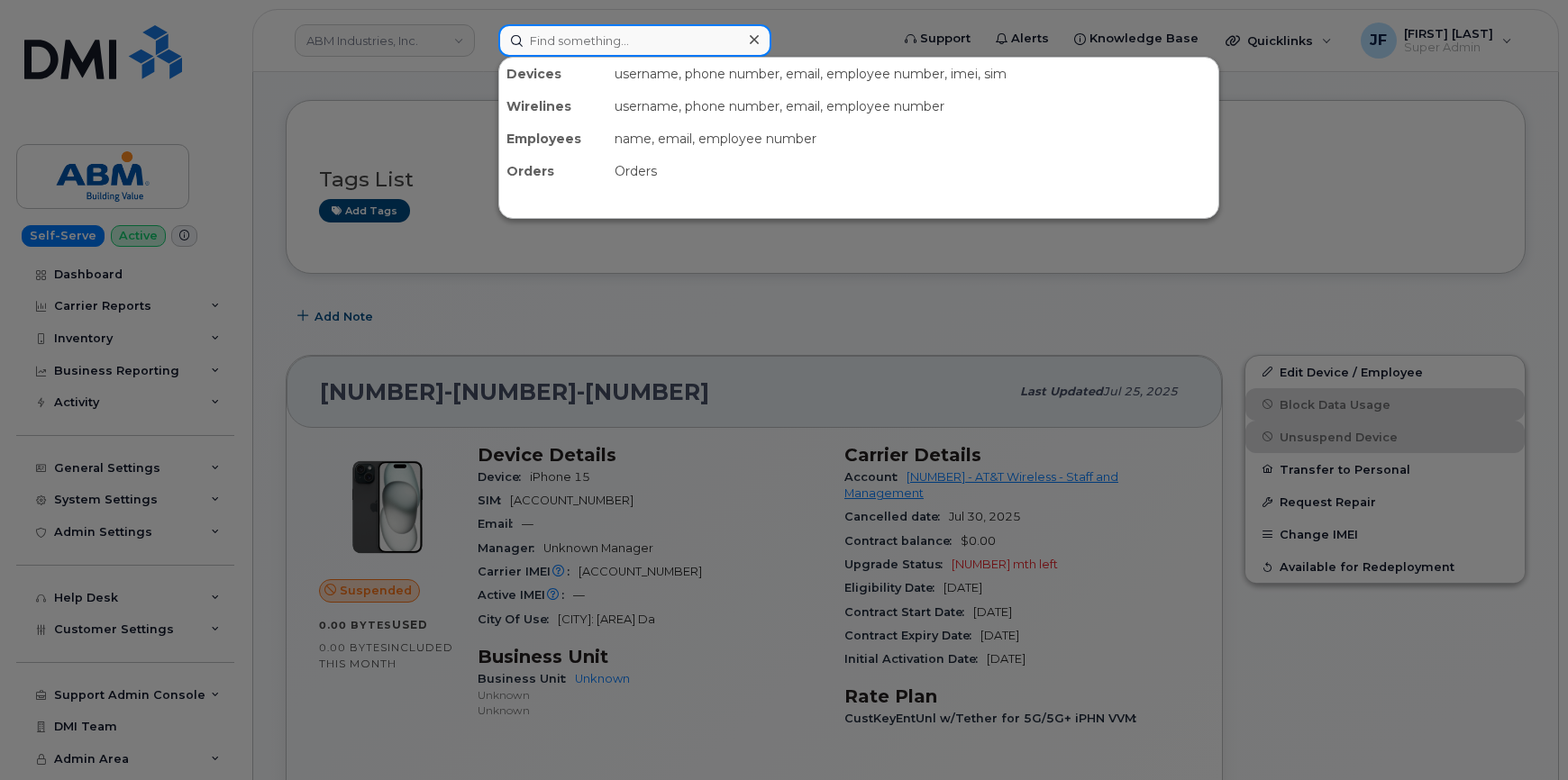 paste on "8583925198" 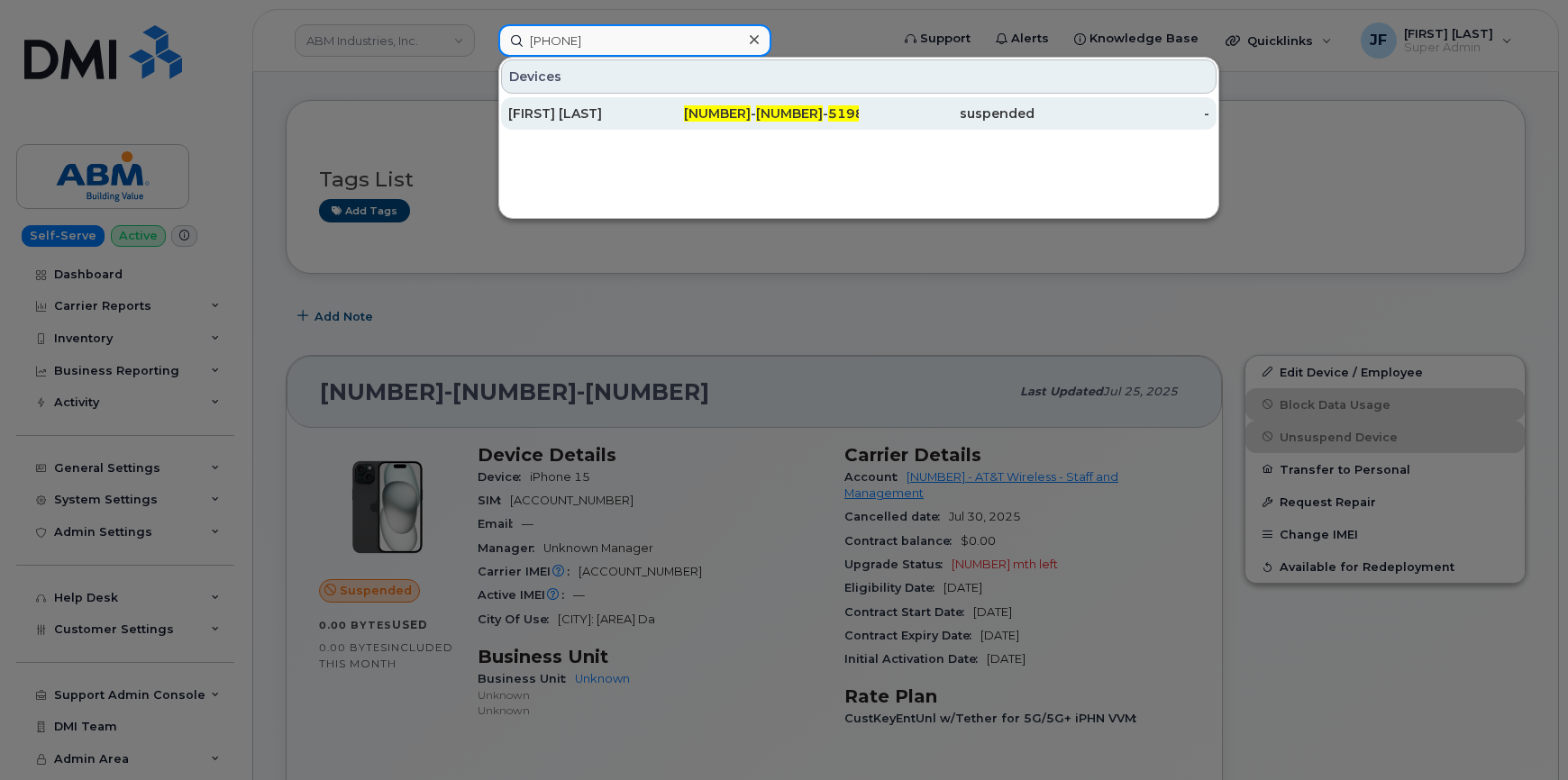 type on "8583925198" 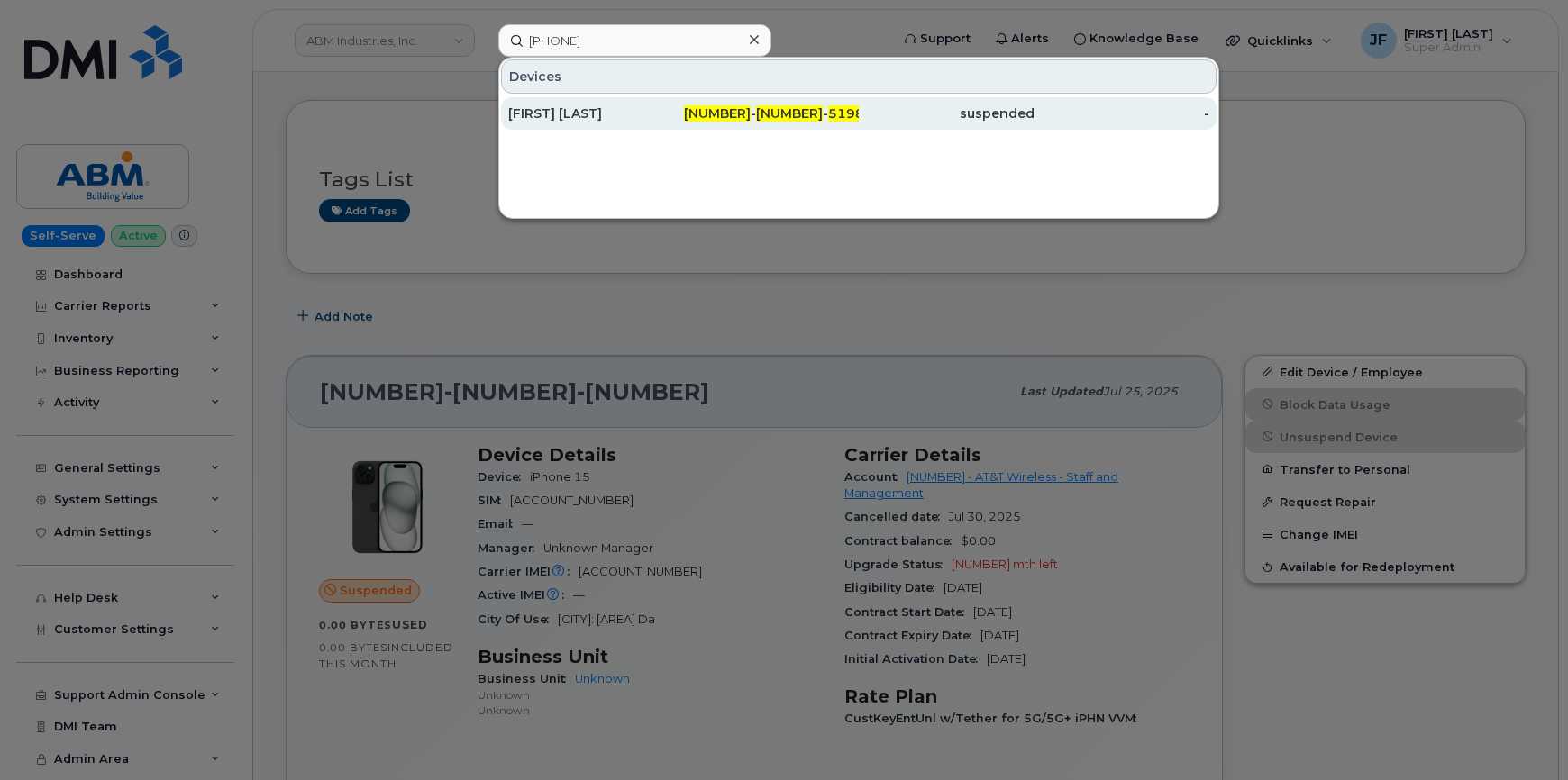 click on "392" at bounding box center [789, 113] 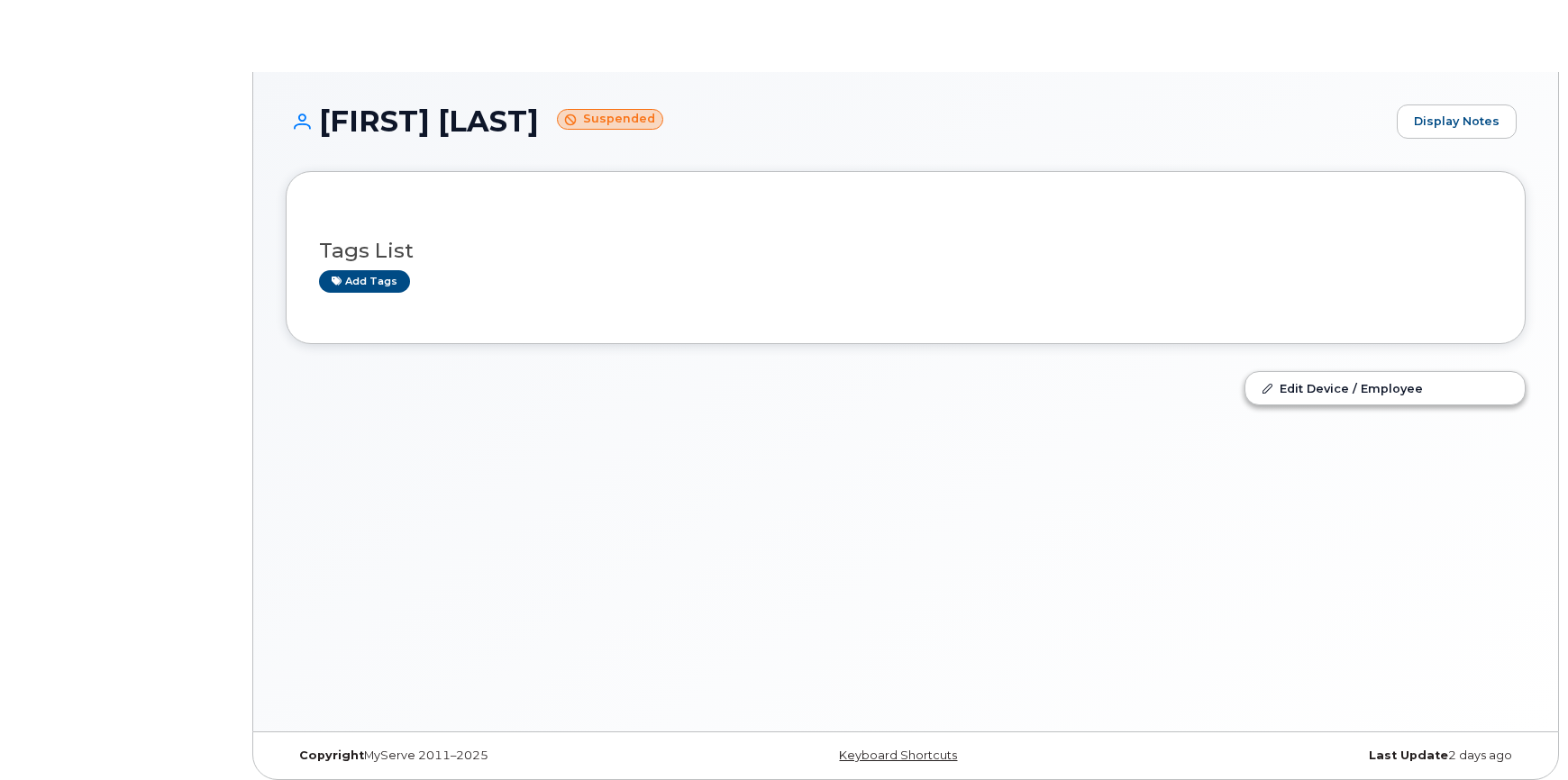 scroll, scrollTop: 0, scrollLeft: 0, axis: both 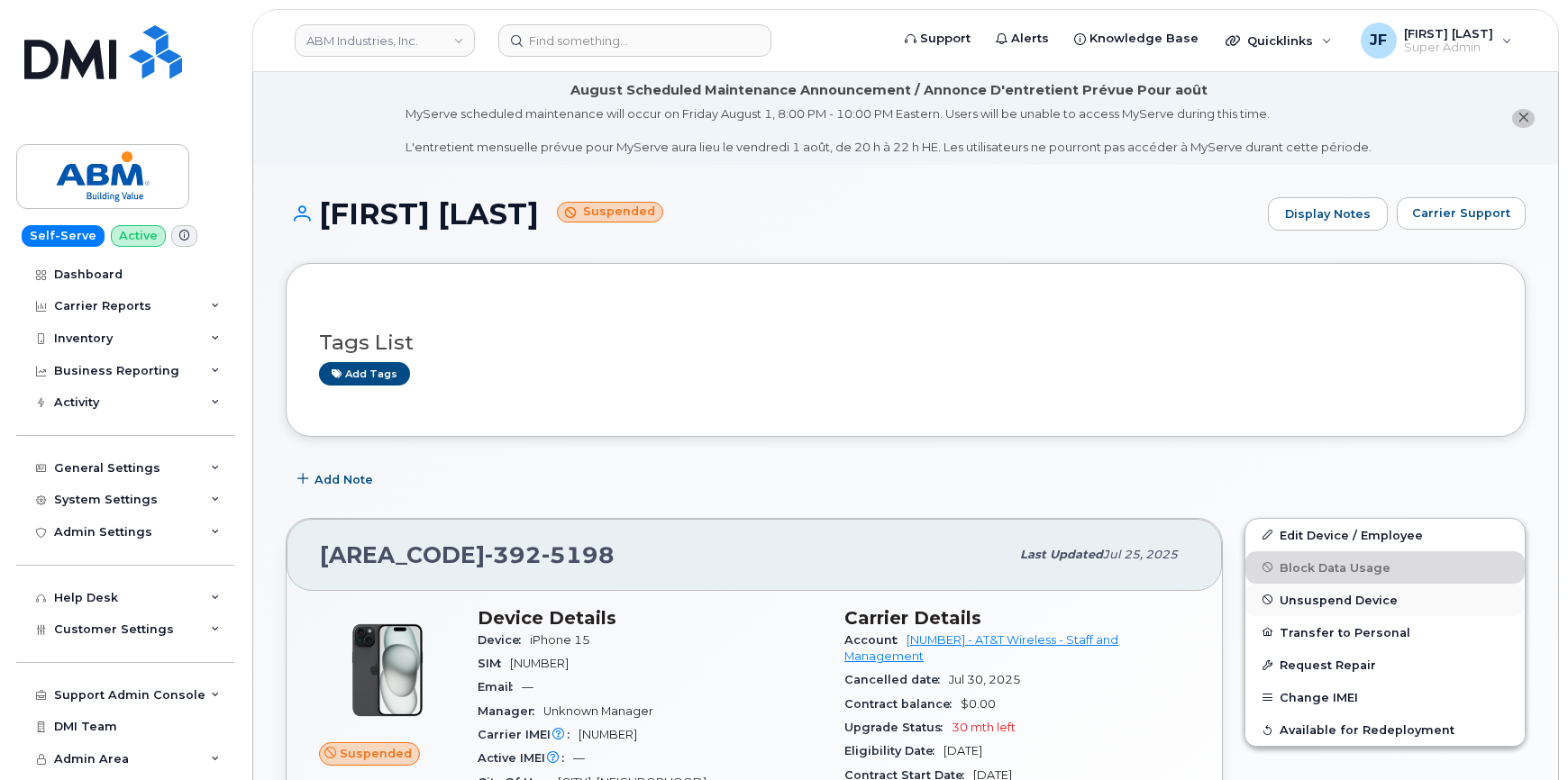 click on "Unsuspend Device" at bounding box center [1338, 599] 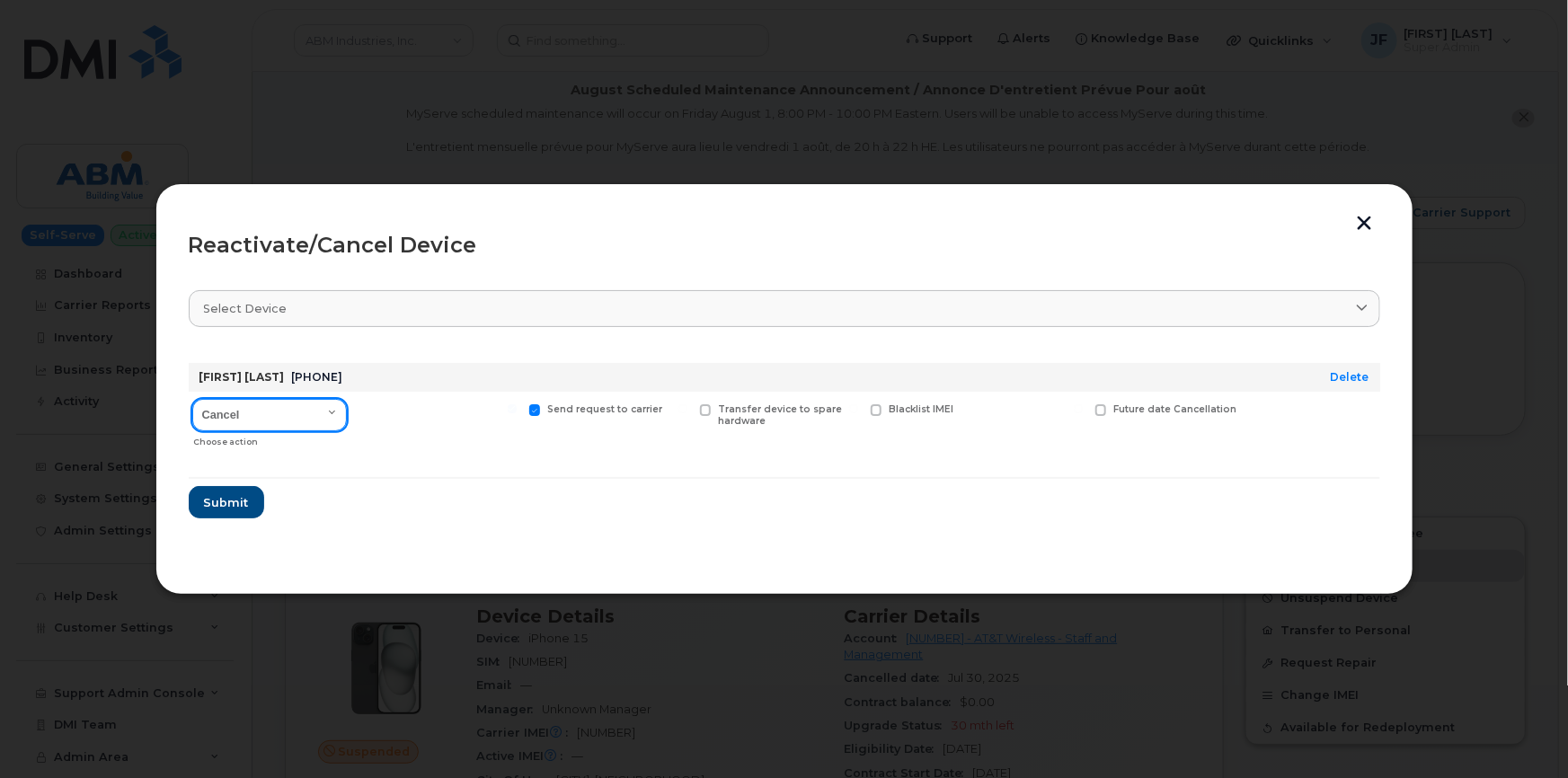 click on "Cancel Reactivate" at bounding box center (270, 415) 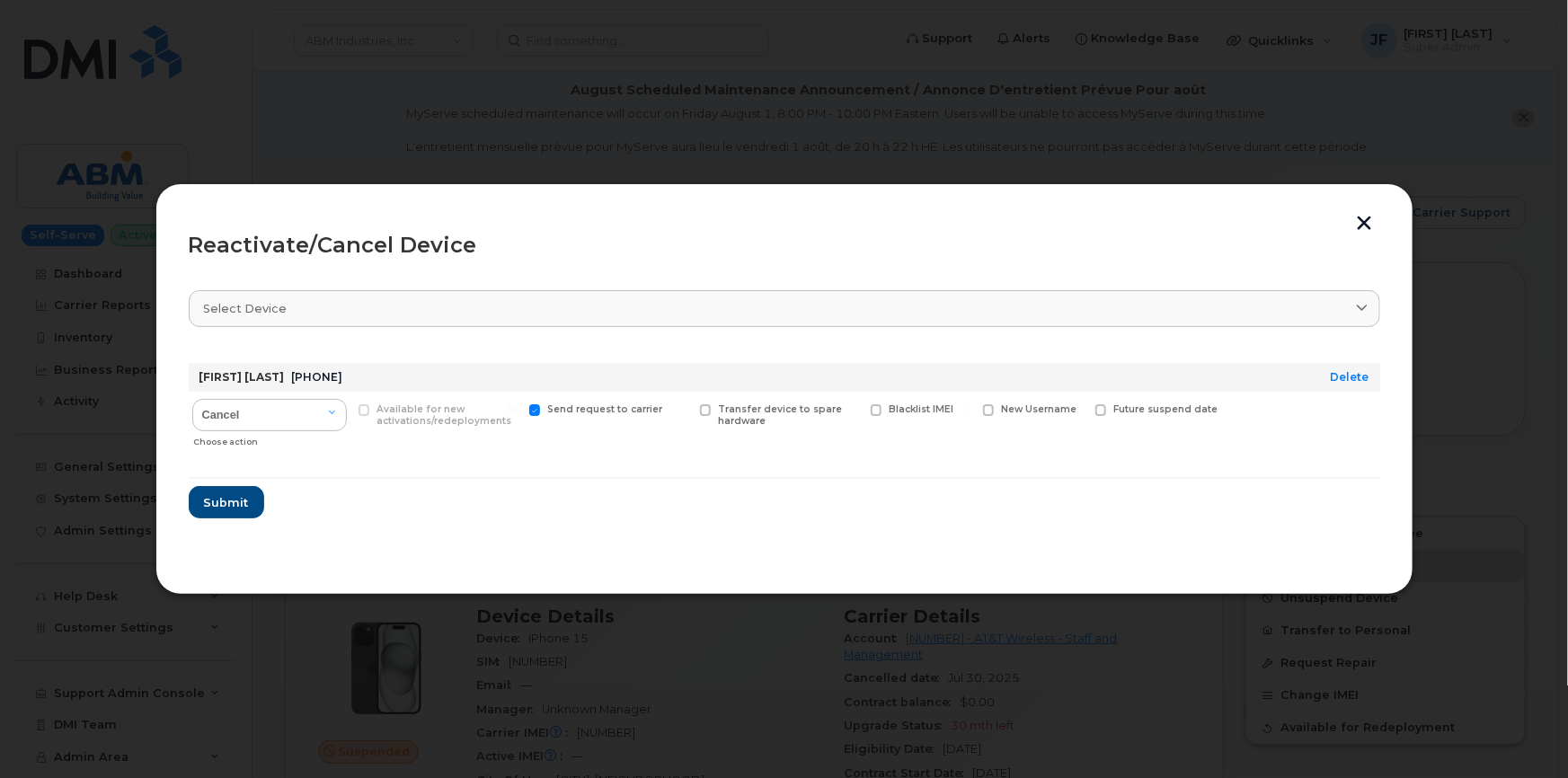 click at bounding box center [535, 410] 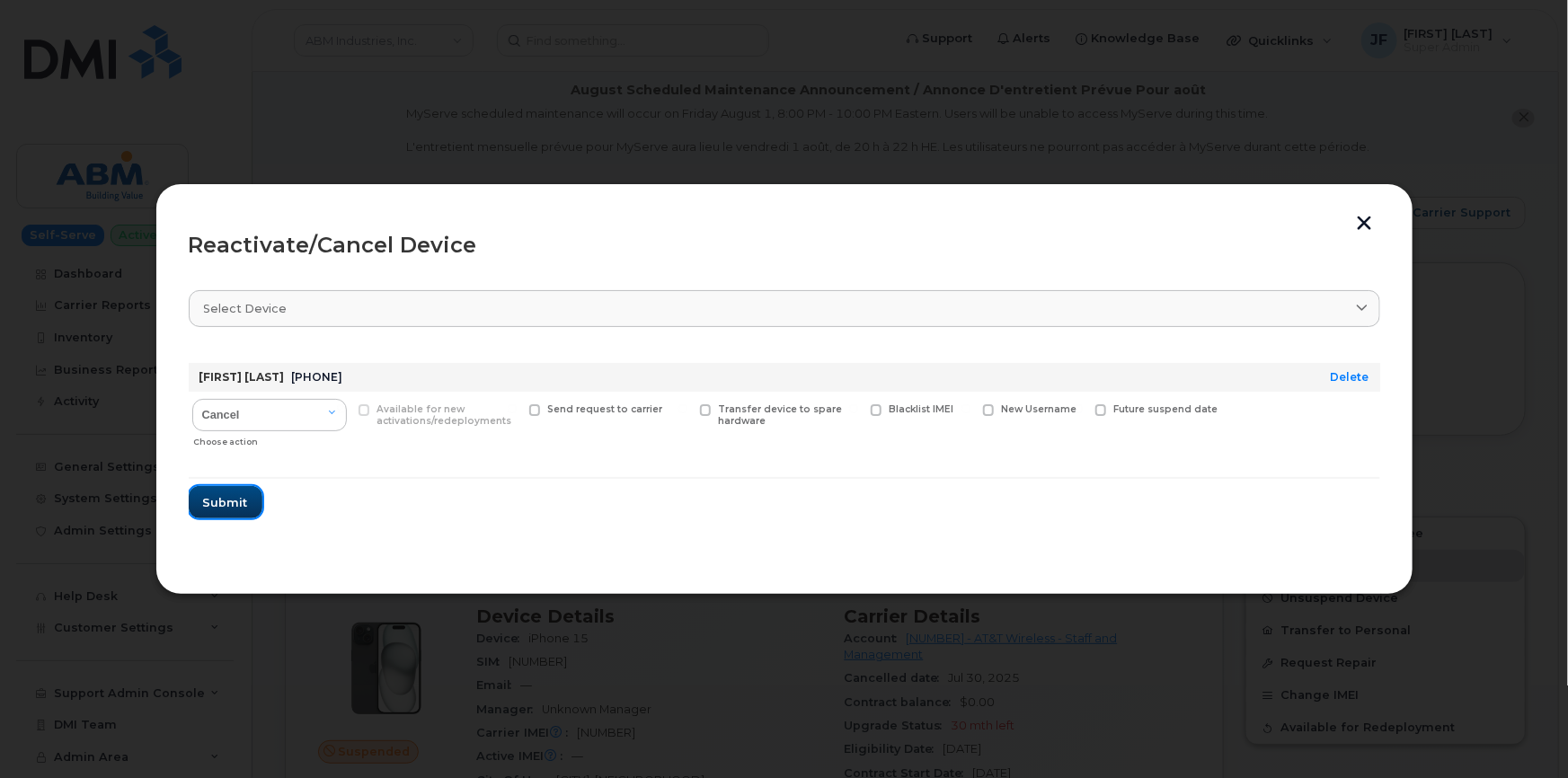 click on "Submit" at bounding box center [226, 502] 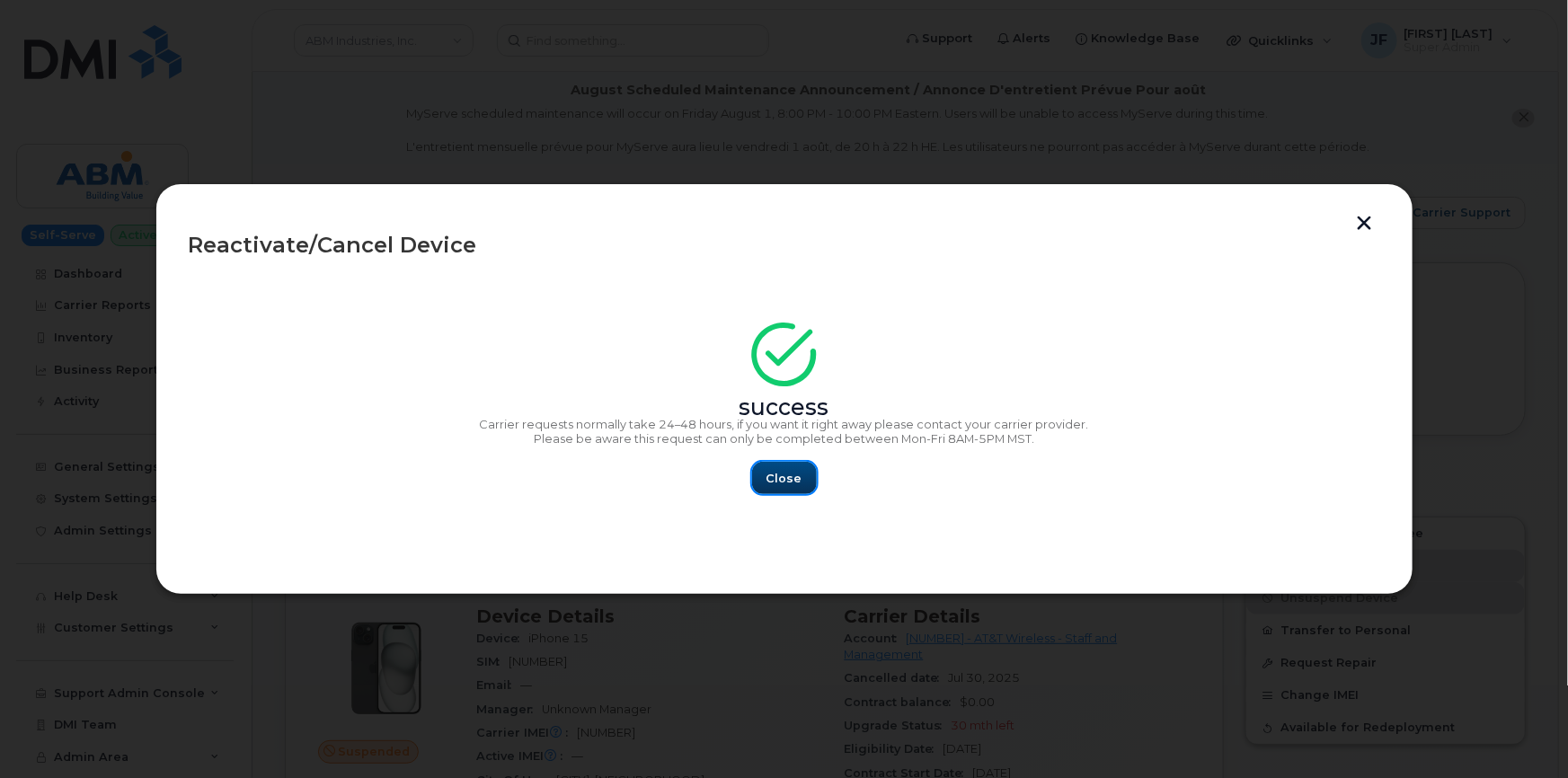 click on "Close" at bounding box center [784, 478] 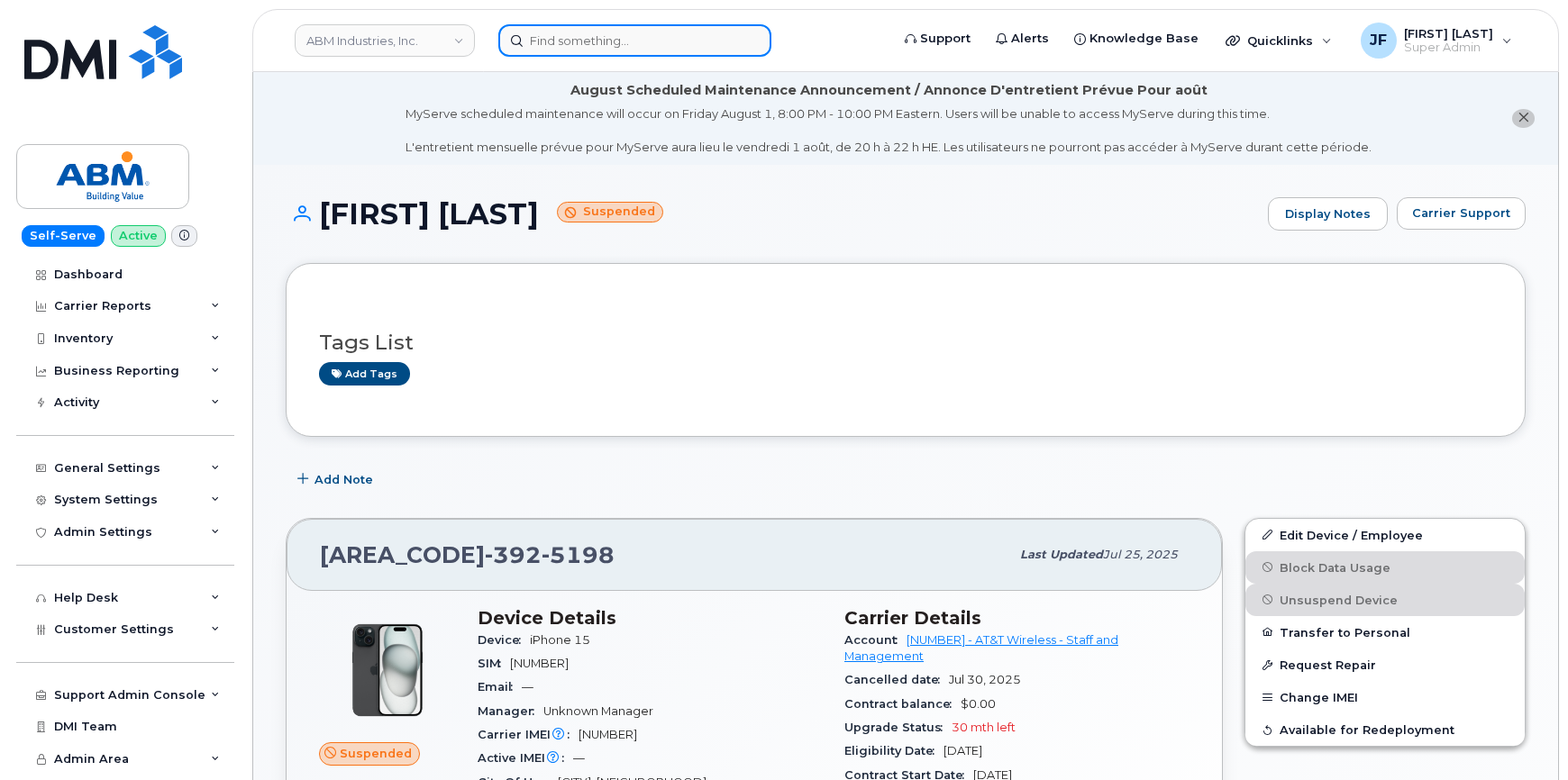 click at bounding box center [634, 41] 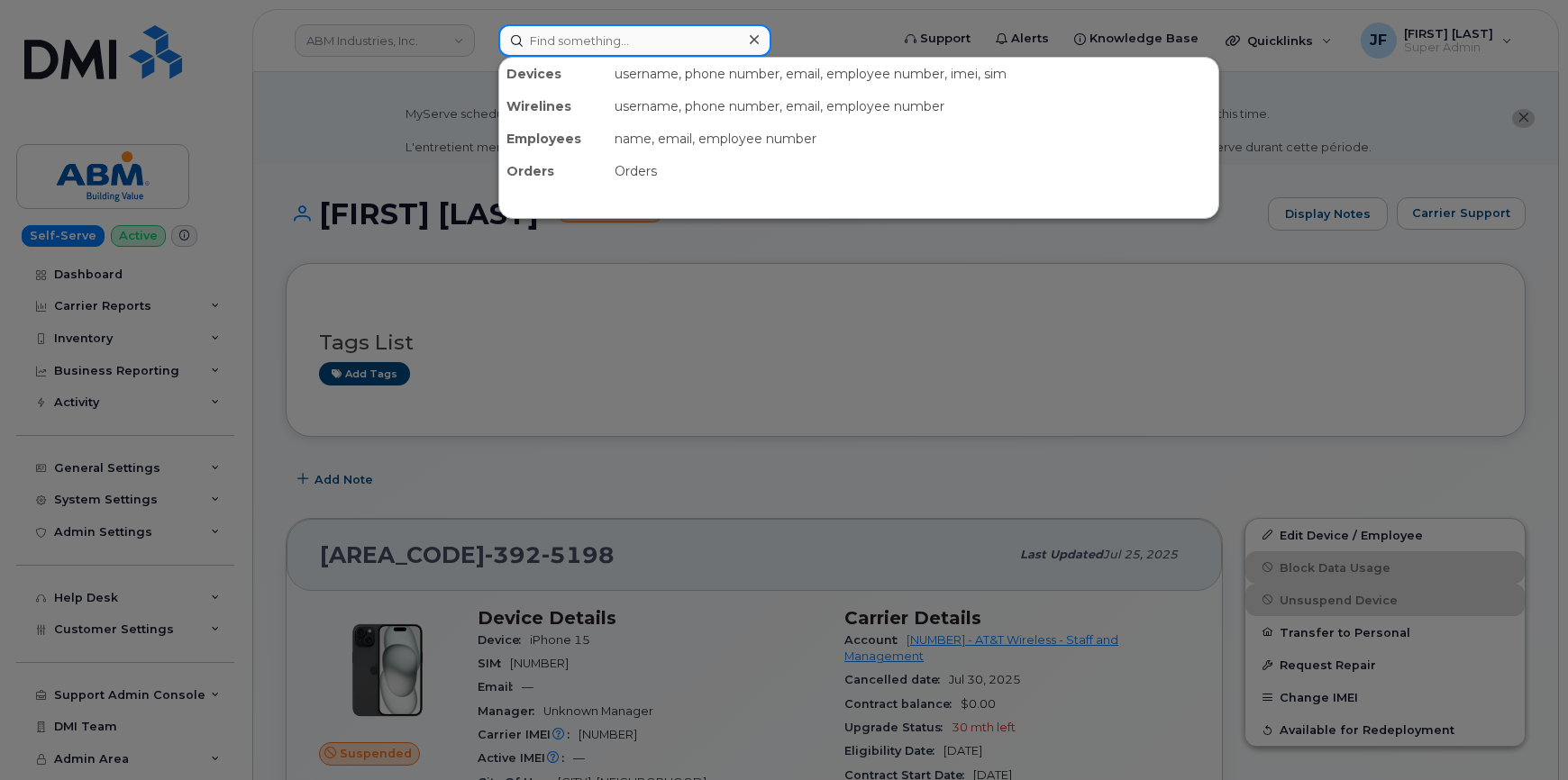 paste on "8583925245" 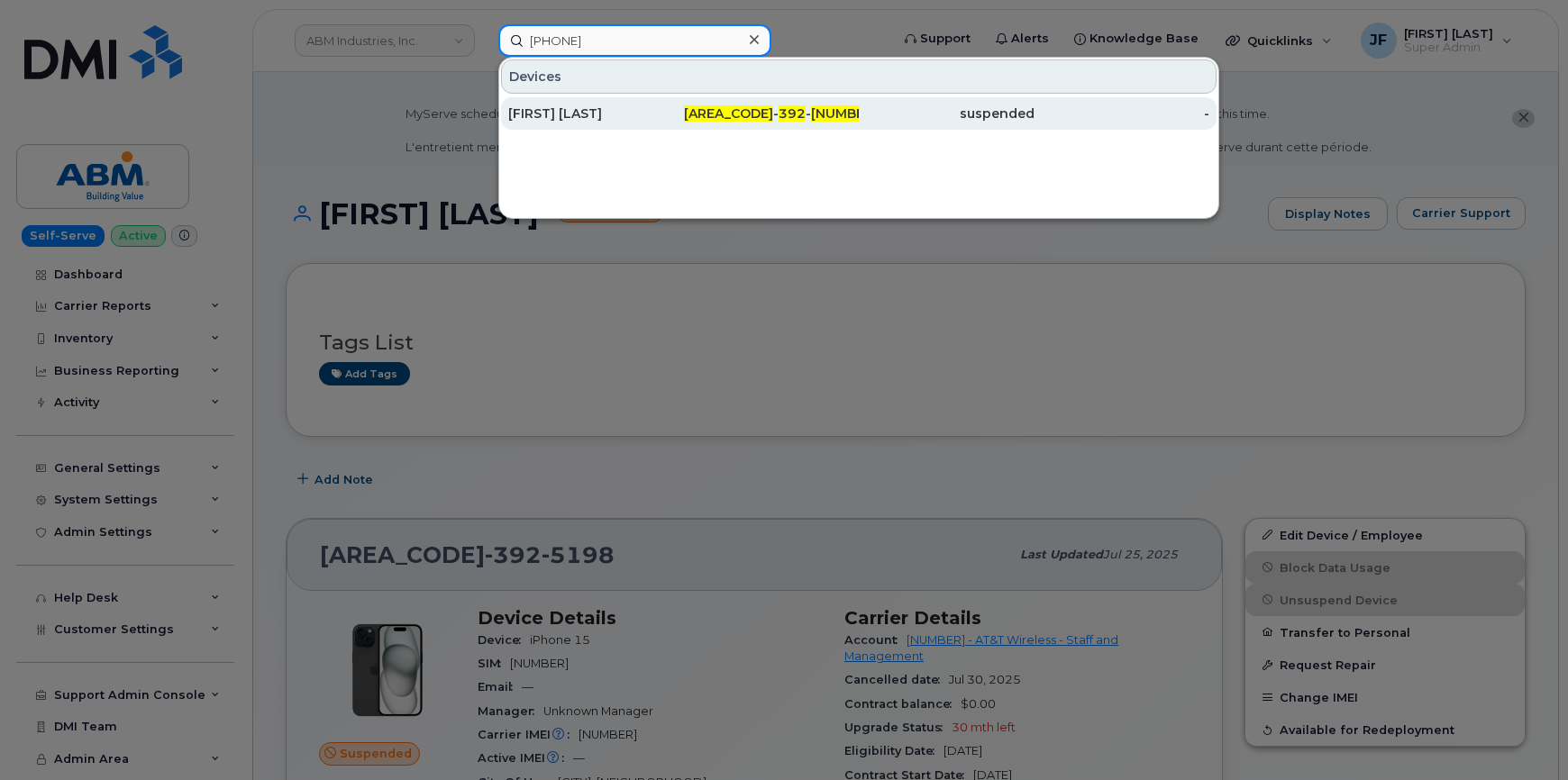 type on "8583925245" 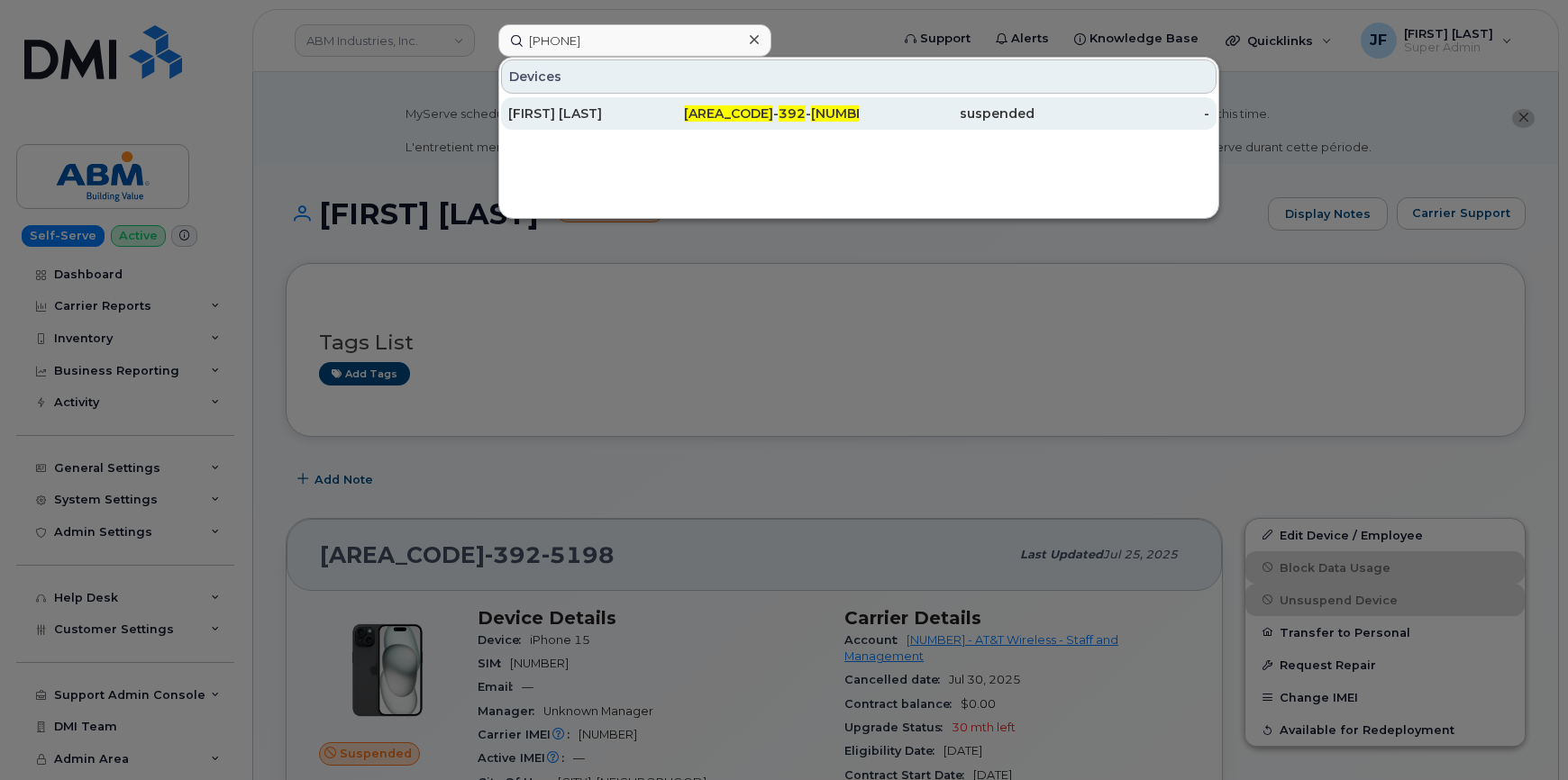 click on "TROY HENDERSON" at bounding box center (596, 113) 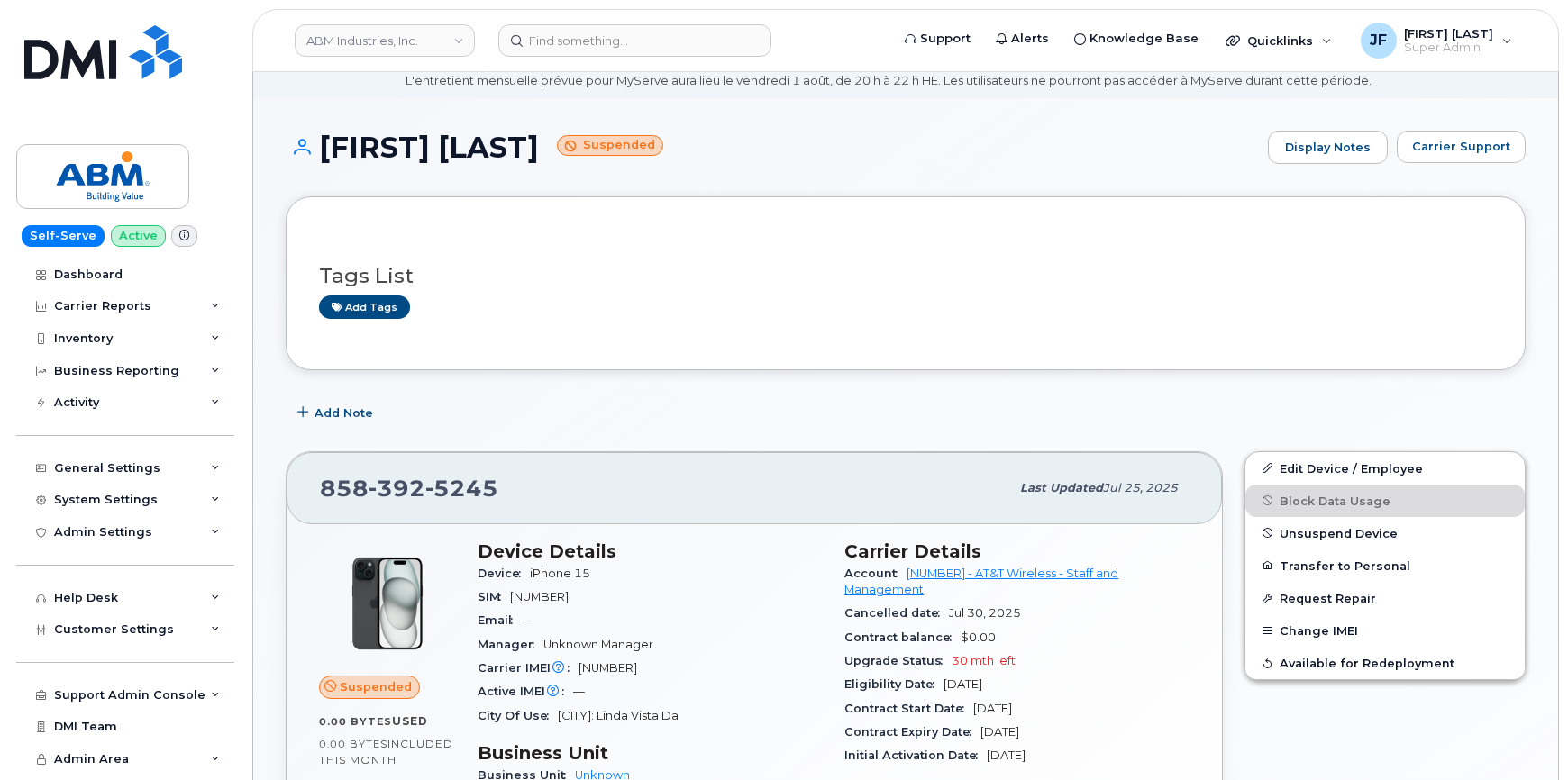 scroll, scrollTop: 163, scrollLeft: 0, axis: vertical 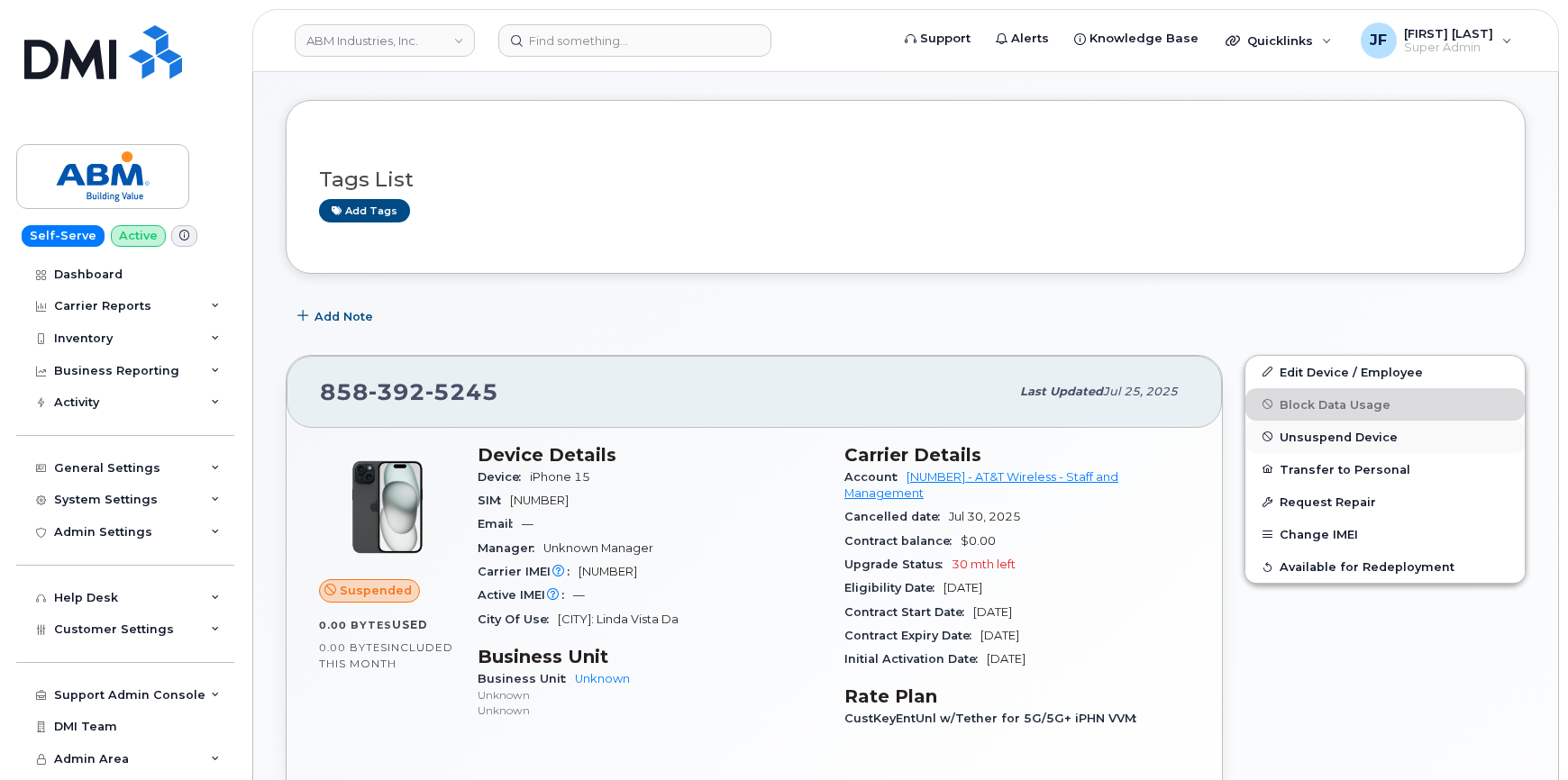 click on "Unsuspend Device" at bounding box center (1338, 436) 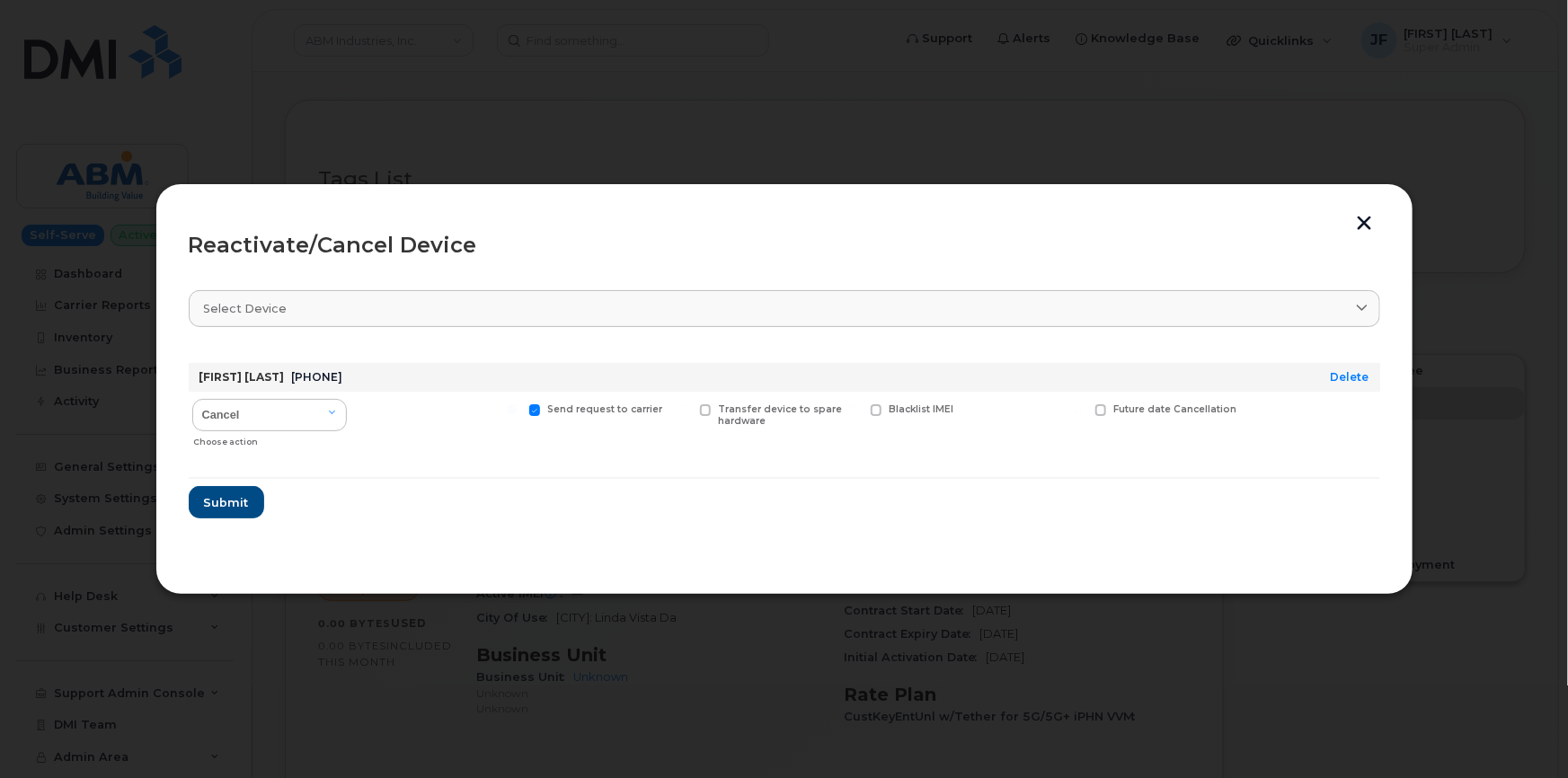click at bounding box center (535, 410) 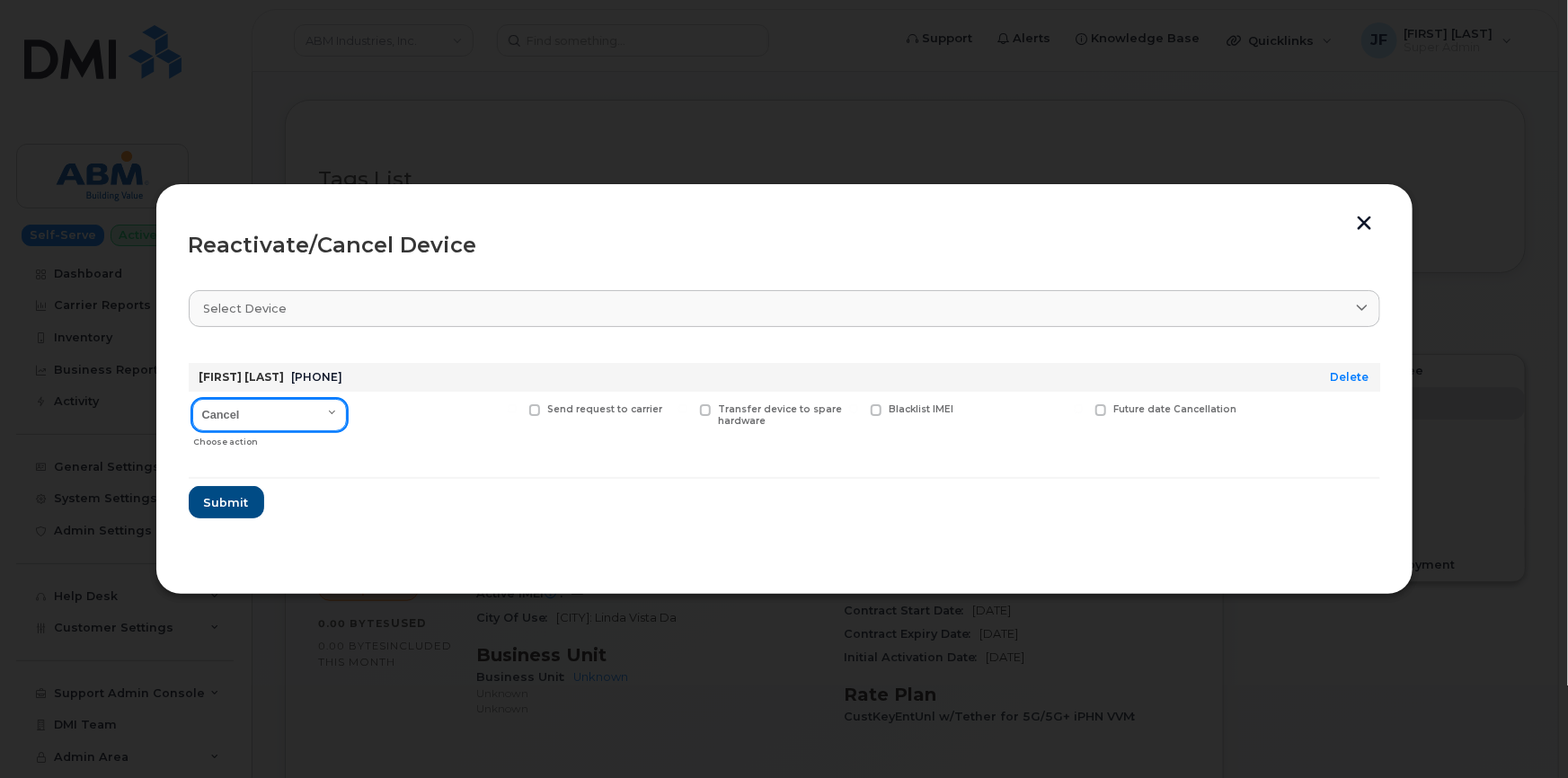click on "Cancel Reactivate" at bounding box center (270, 415) 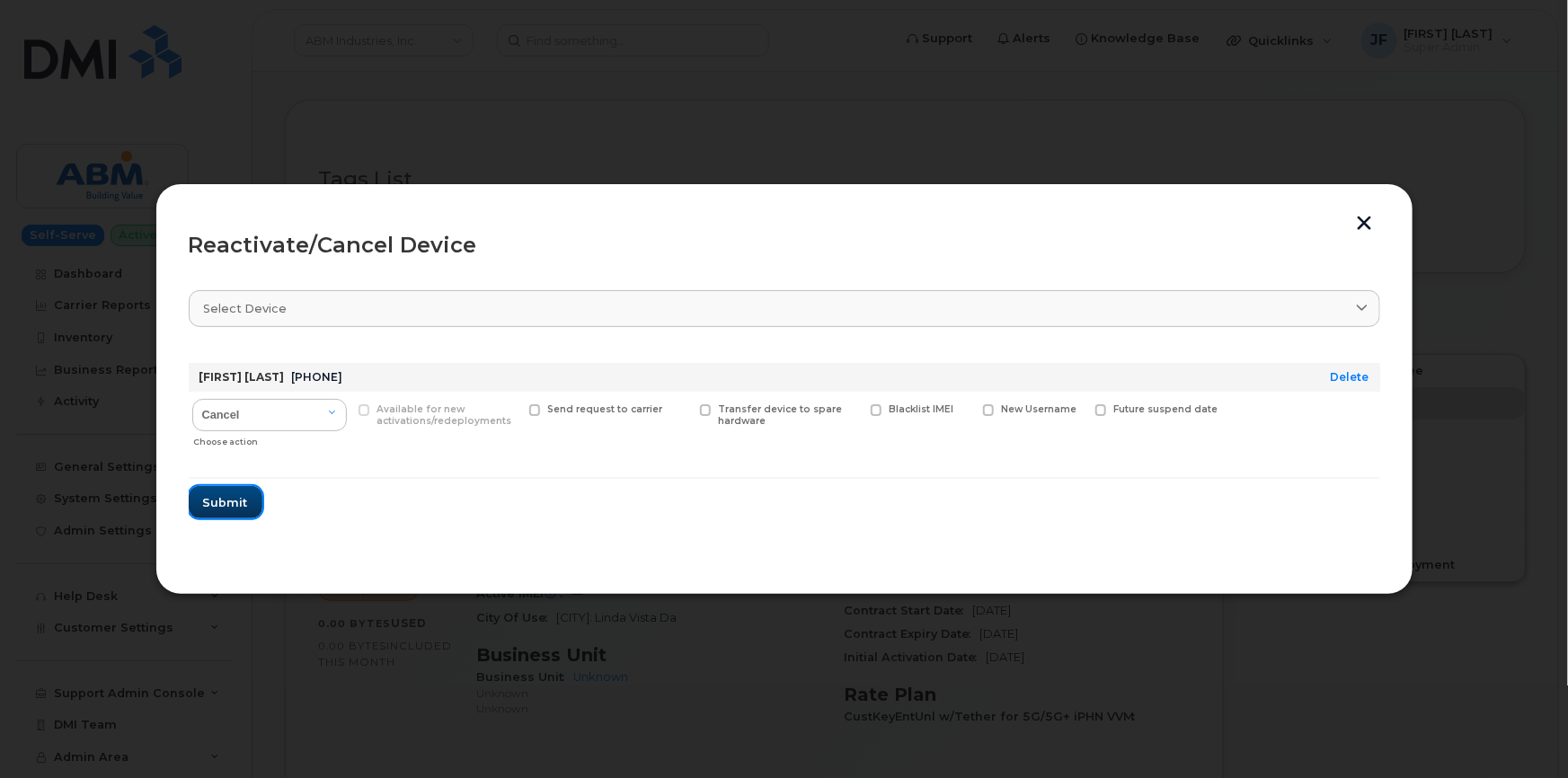 click on "Submit" at bounding box center (226, 502) 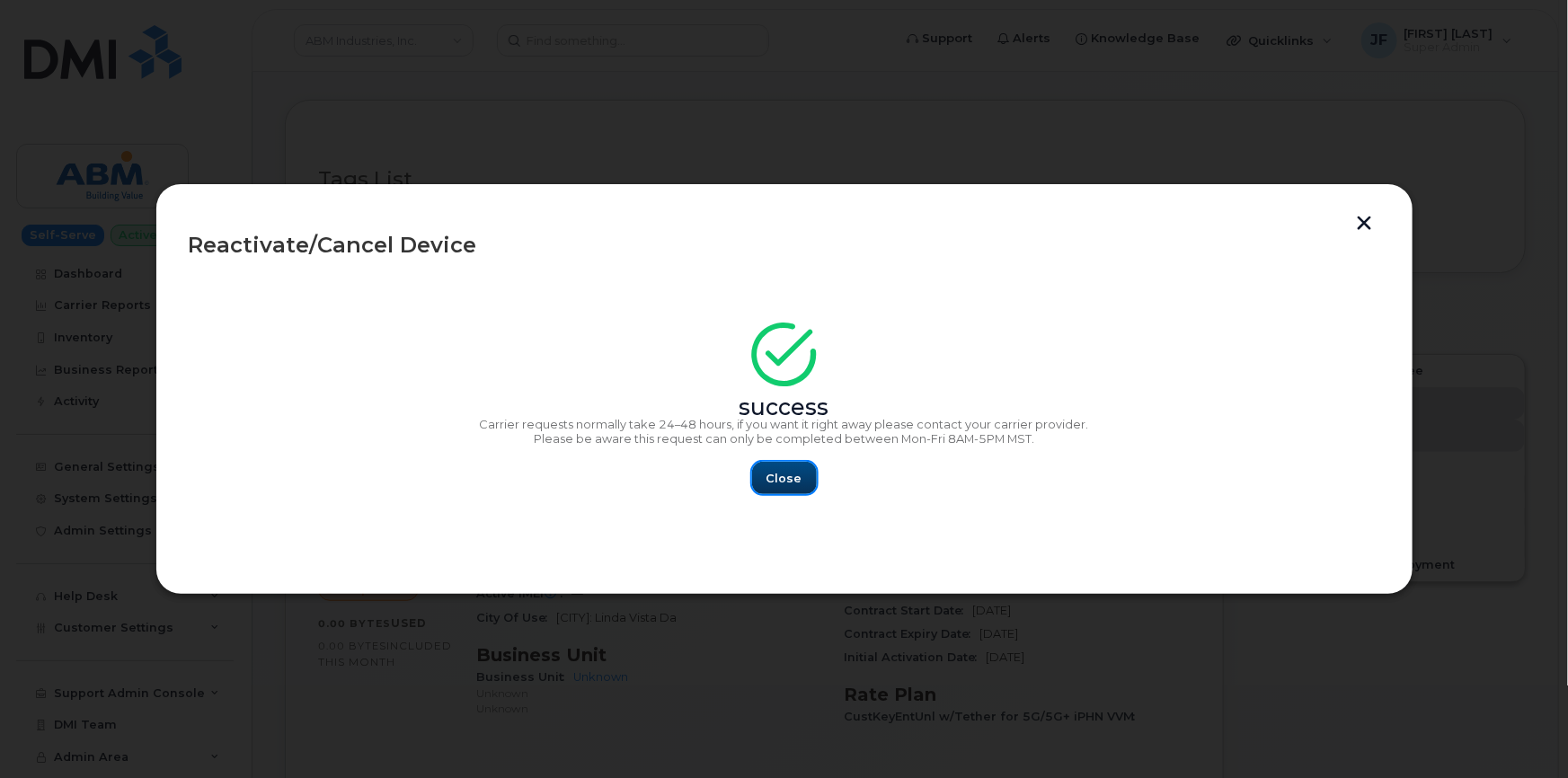 click on "Close" at bounding box center [784, 478] 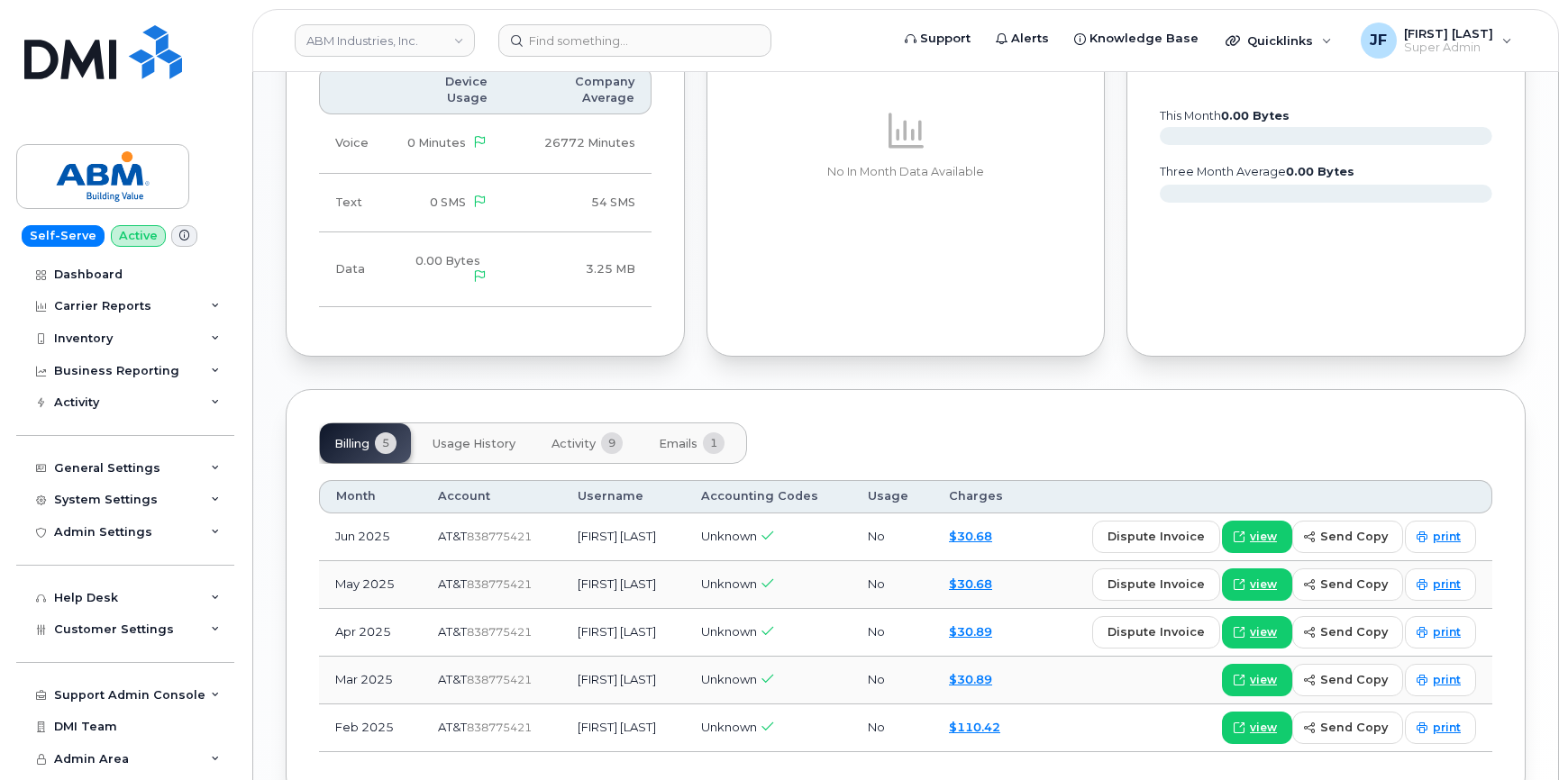 scroll, scrollTop: 1173, scrollLeft: 0, axis: vertical 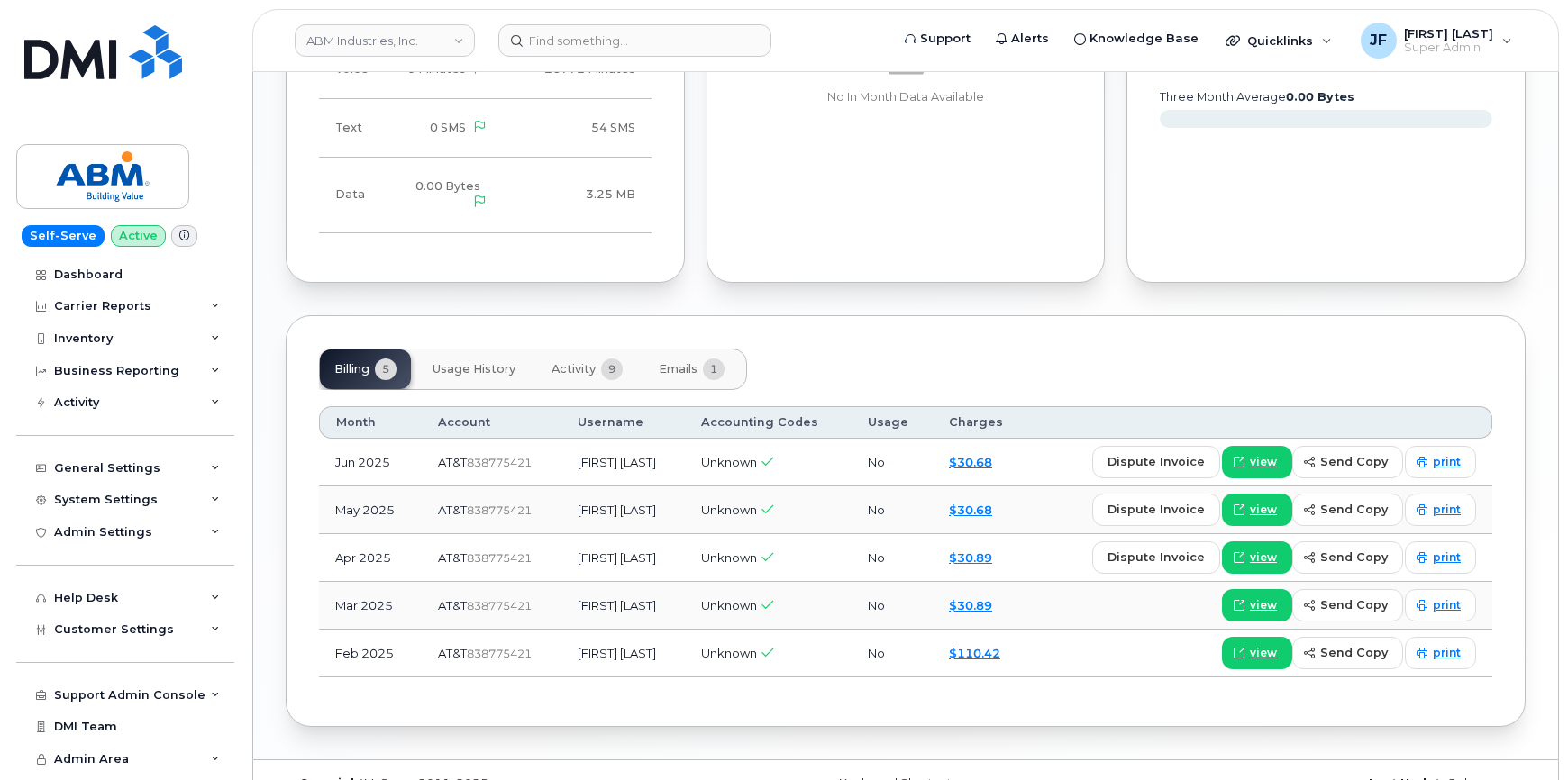 click on "Activity" at bounding box center (573, 369) 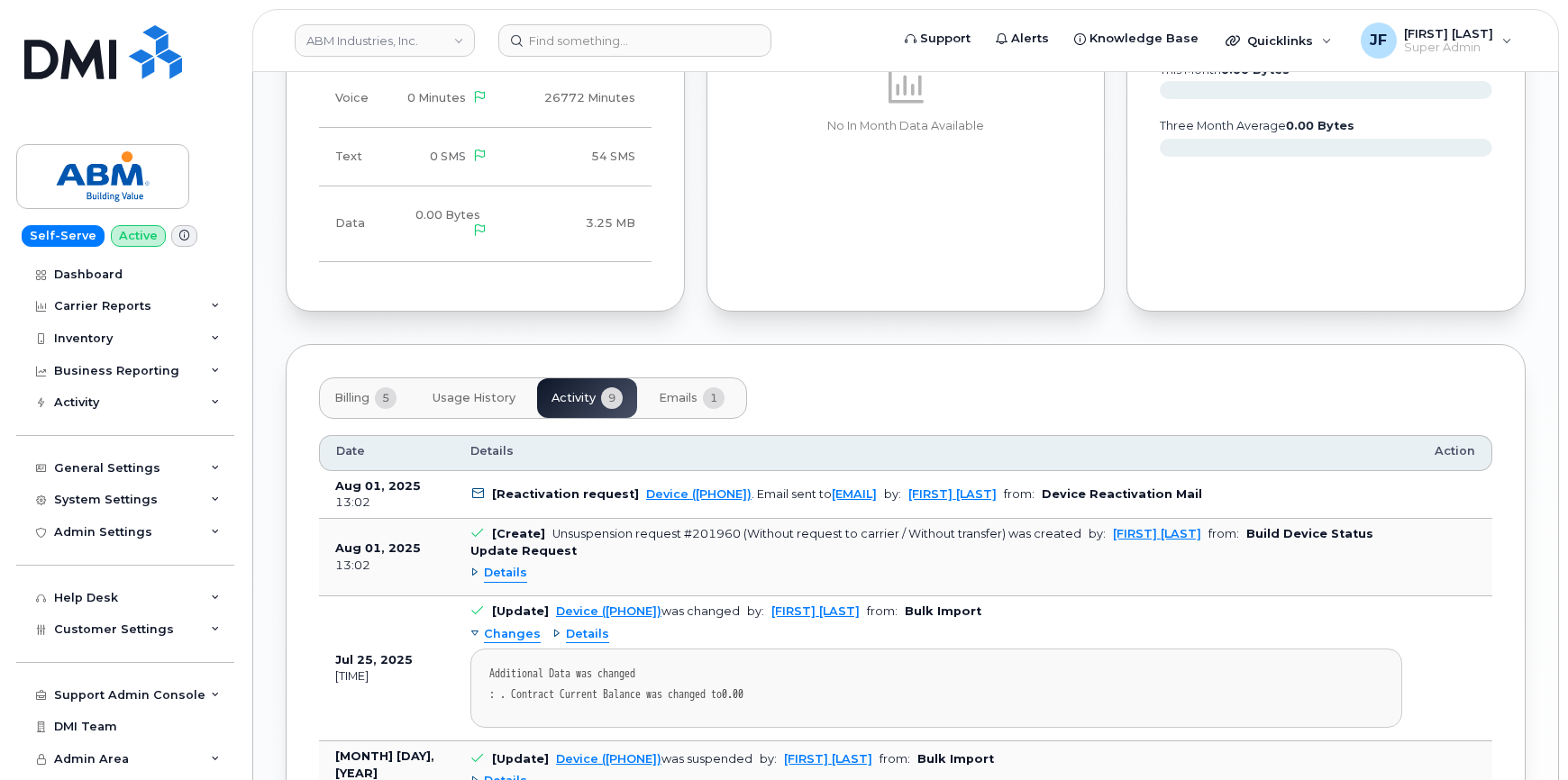 scroll, scrollTop: 1173, scrollLeft: 0, axis: vertical 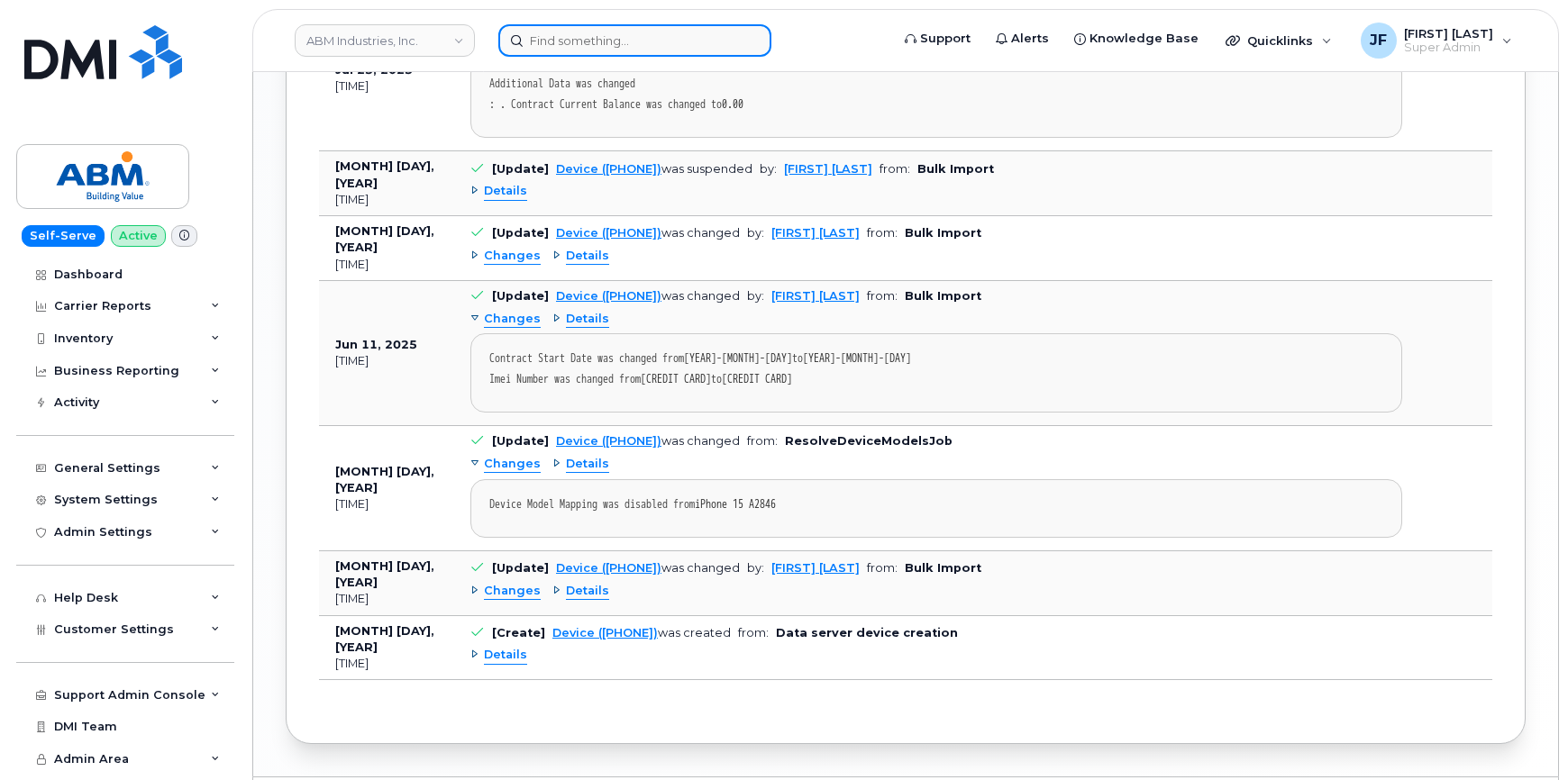 click at bounding box center (634, 41) 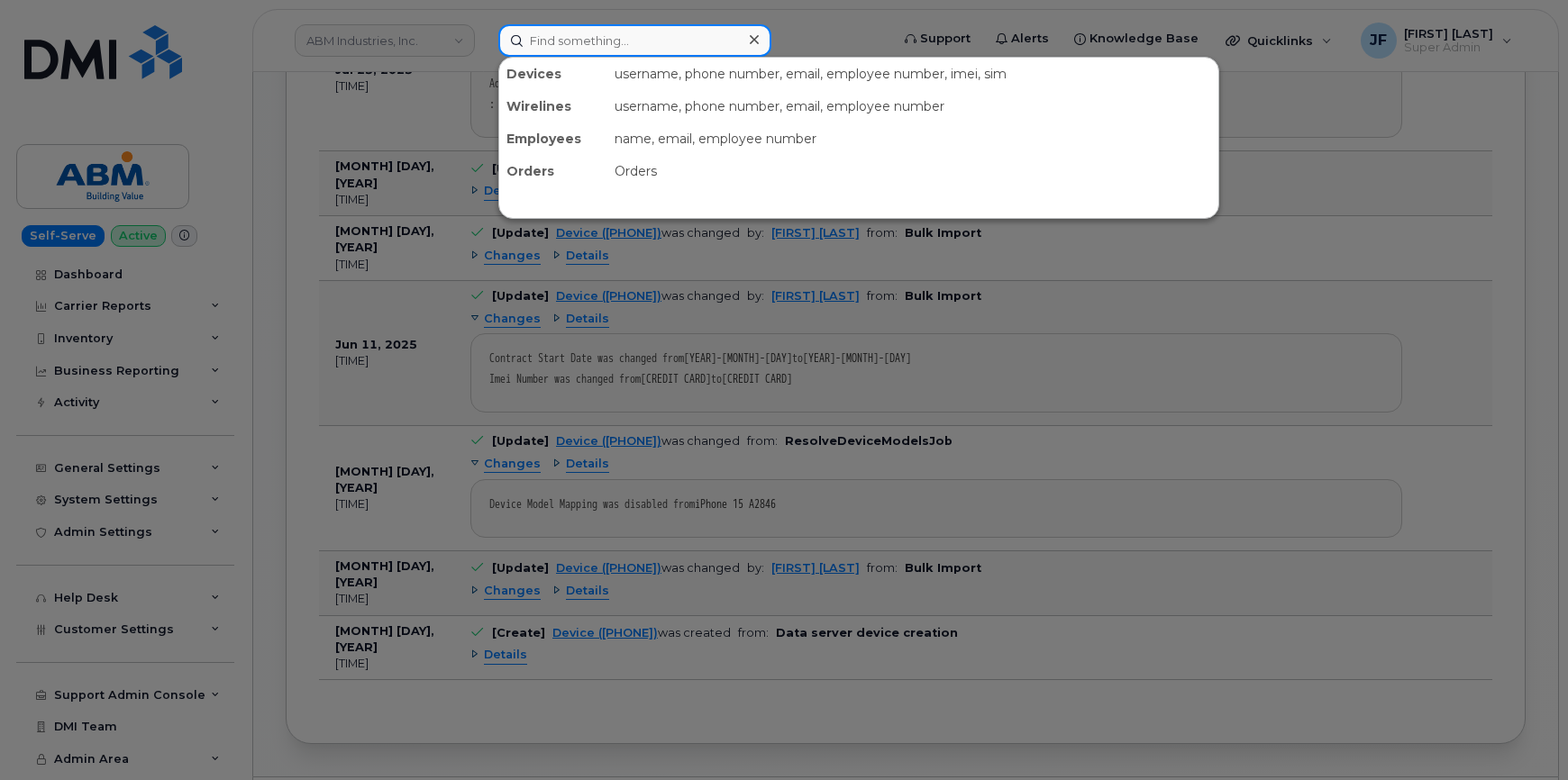 paste on "3107291531" 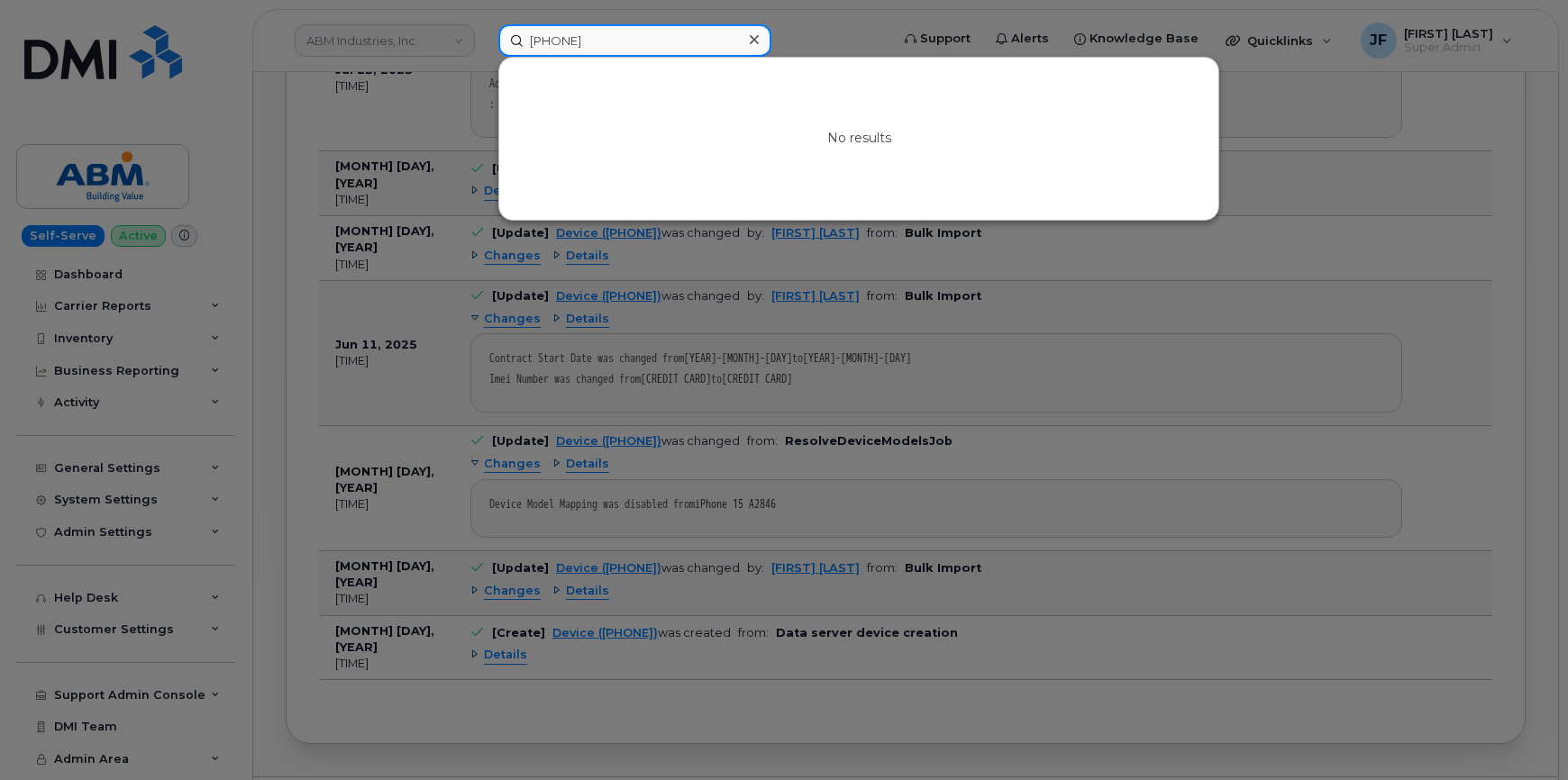 type on "3107291531" 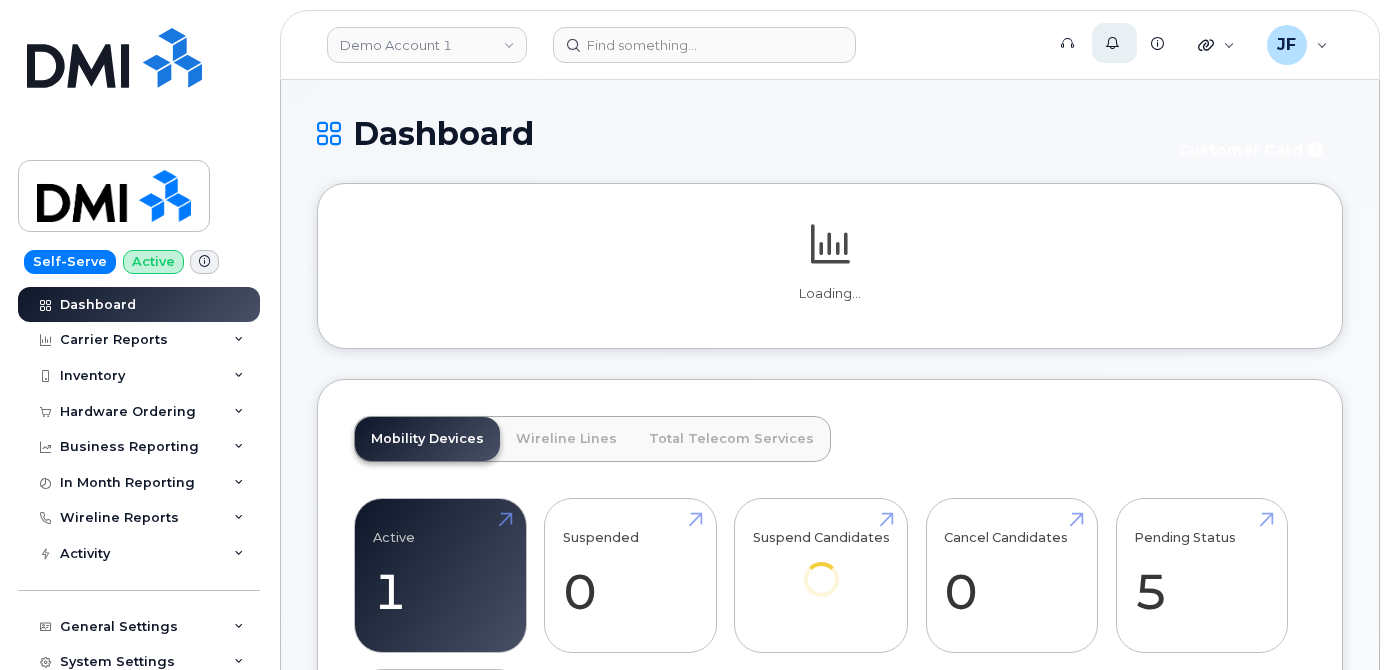 scroll, scrollTop: 0, scrollLeft: 0, axis: both 